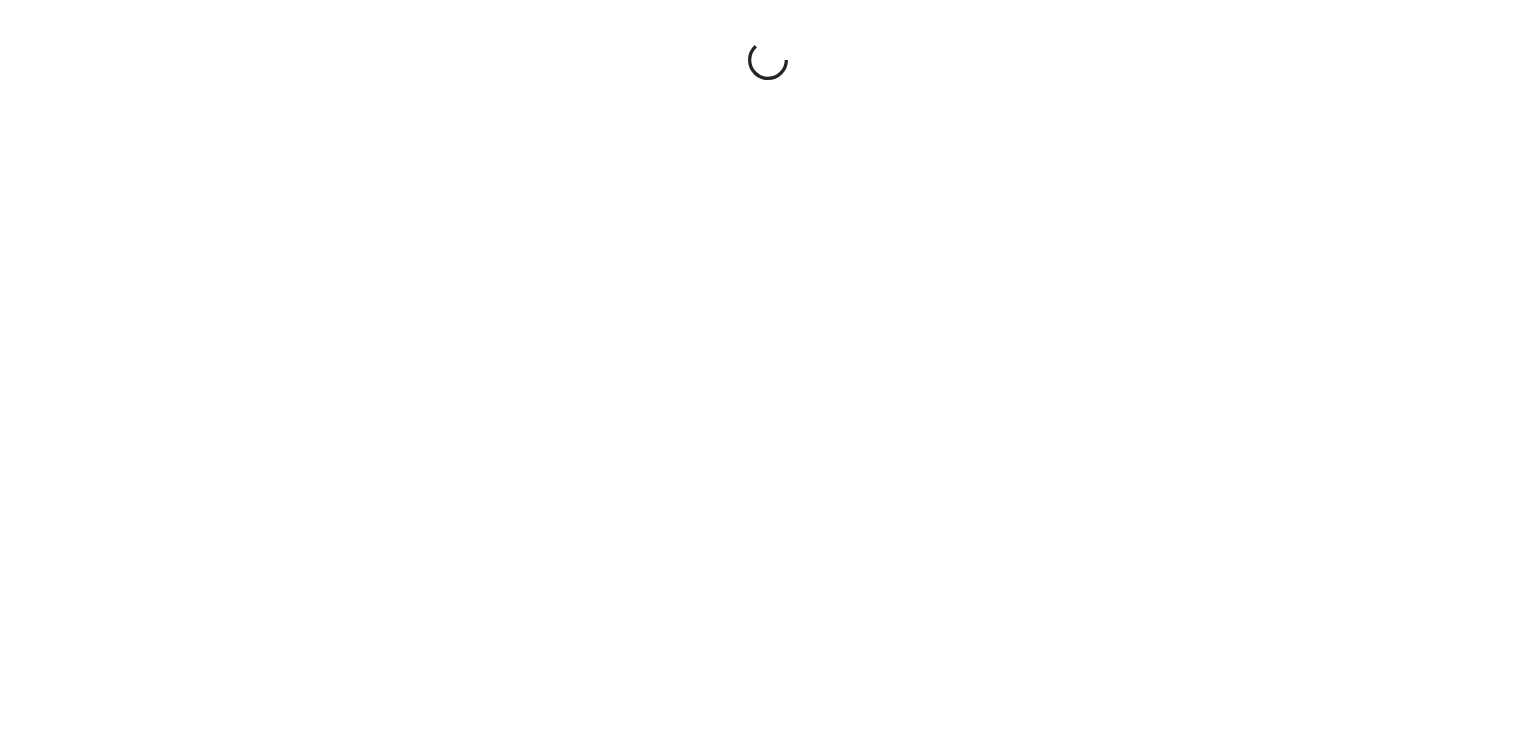 scroll, scrollTop: 0, scrollLeft: 0, axis: both 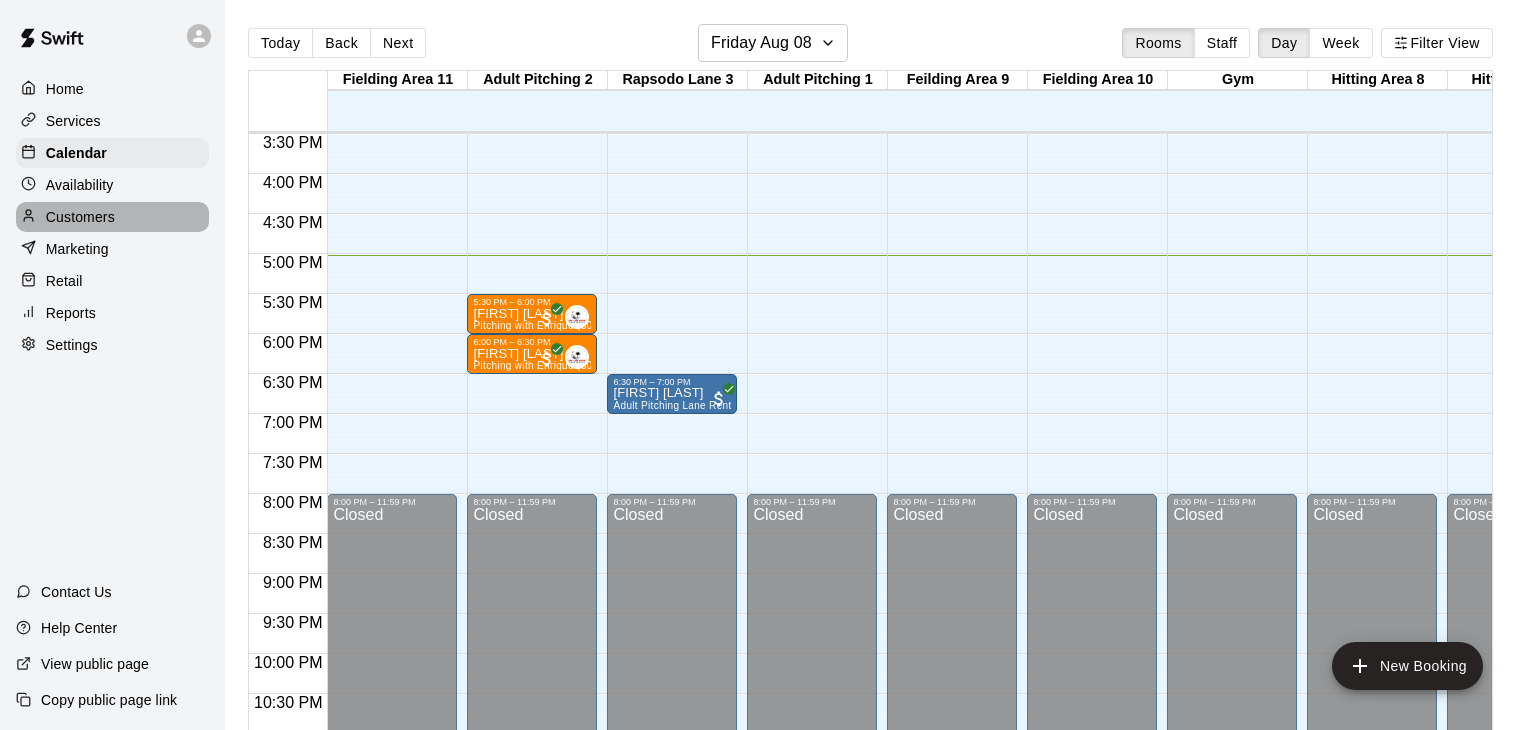 click on "Customers" at bounding box center [80, 217] 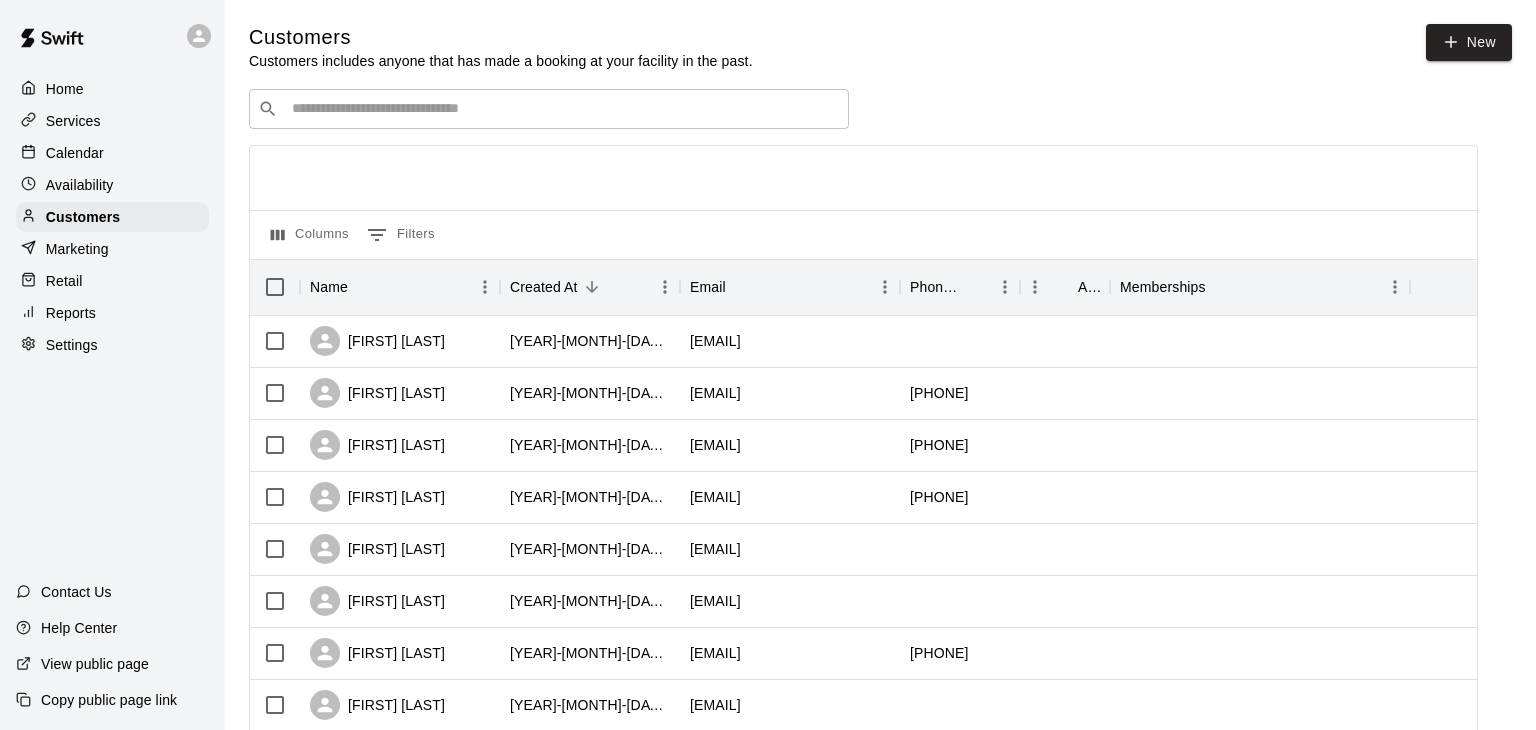 click at bounding box center (563, 109) 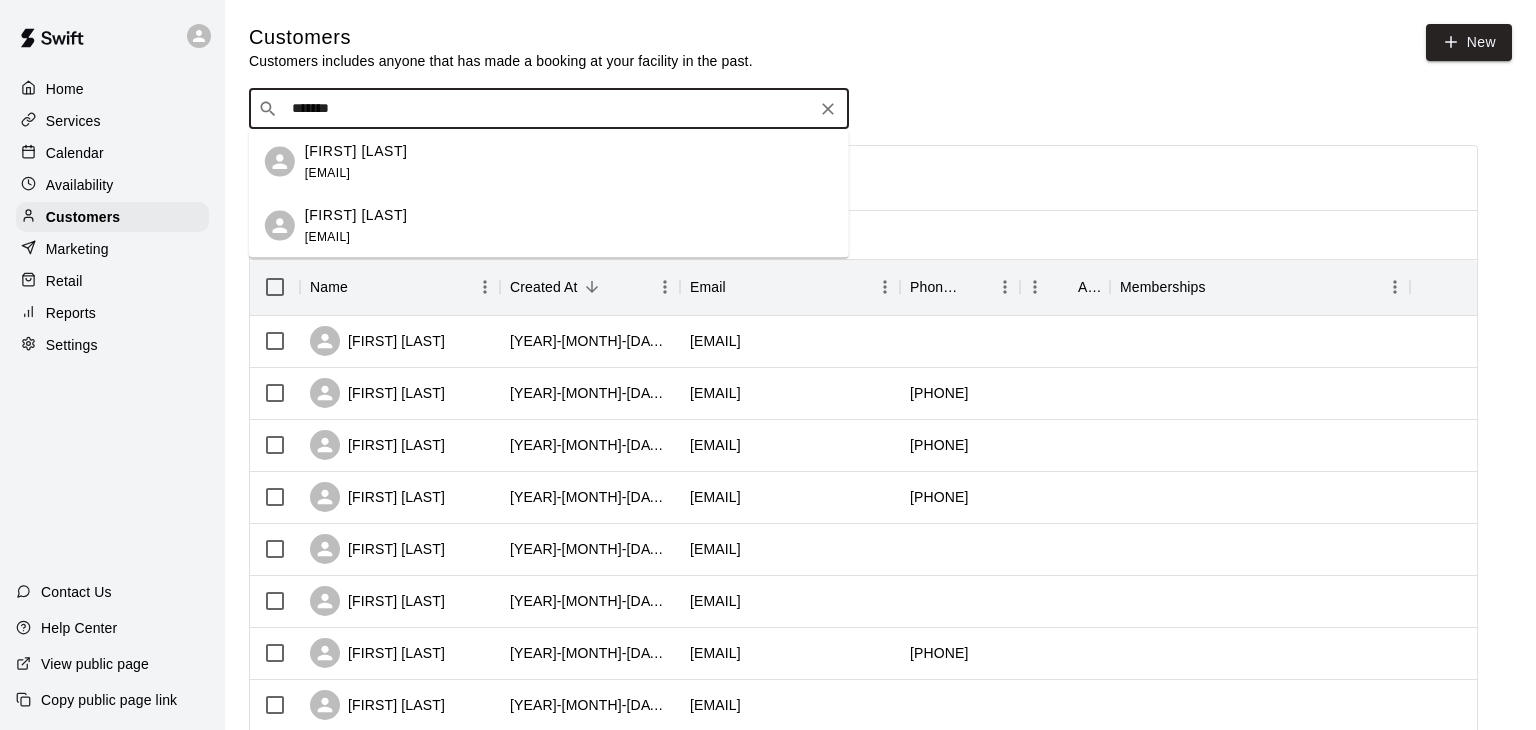 type on "********" 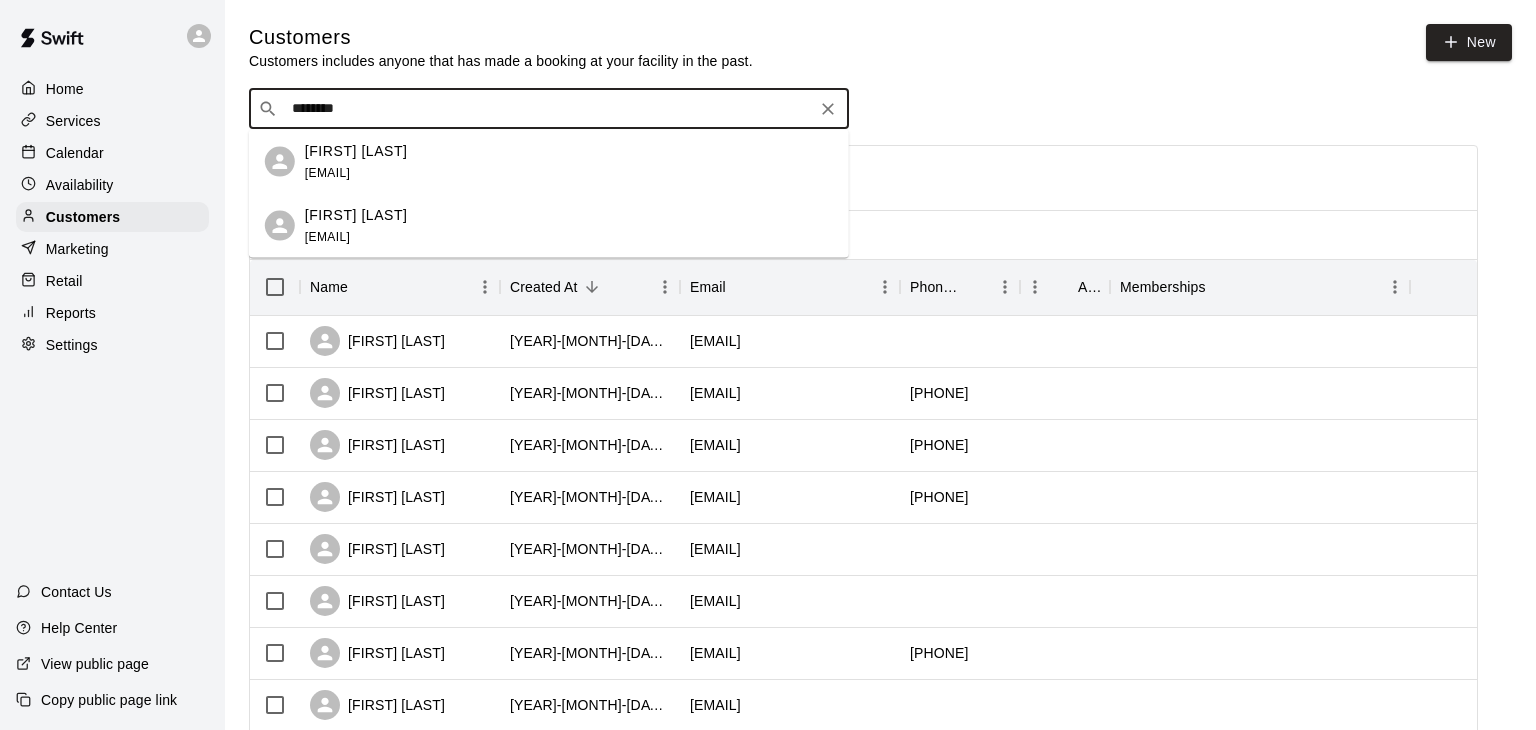 click on "[FIRST] [LAST]" at bounding box center (356, 214) 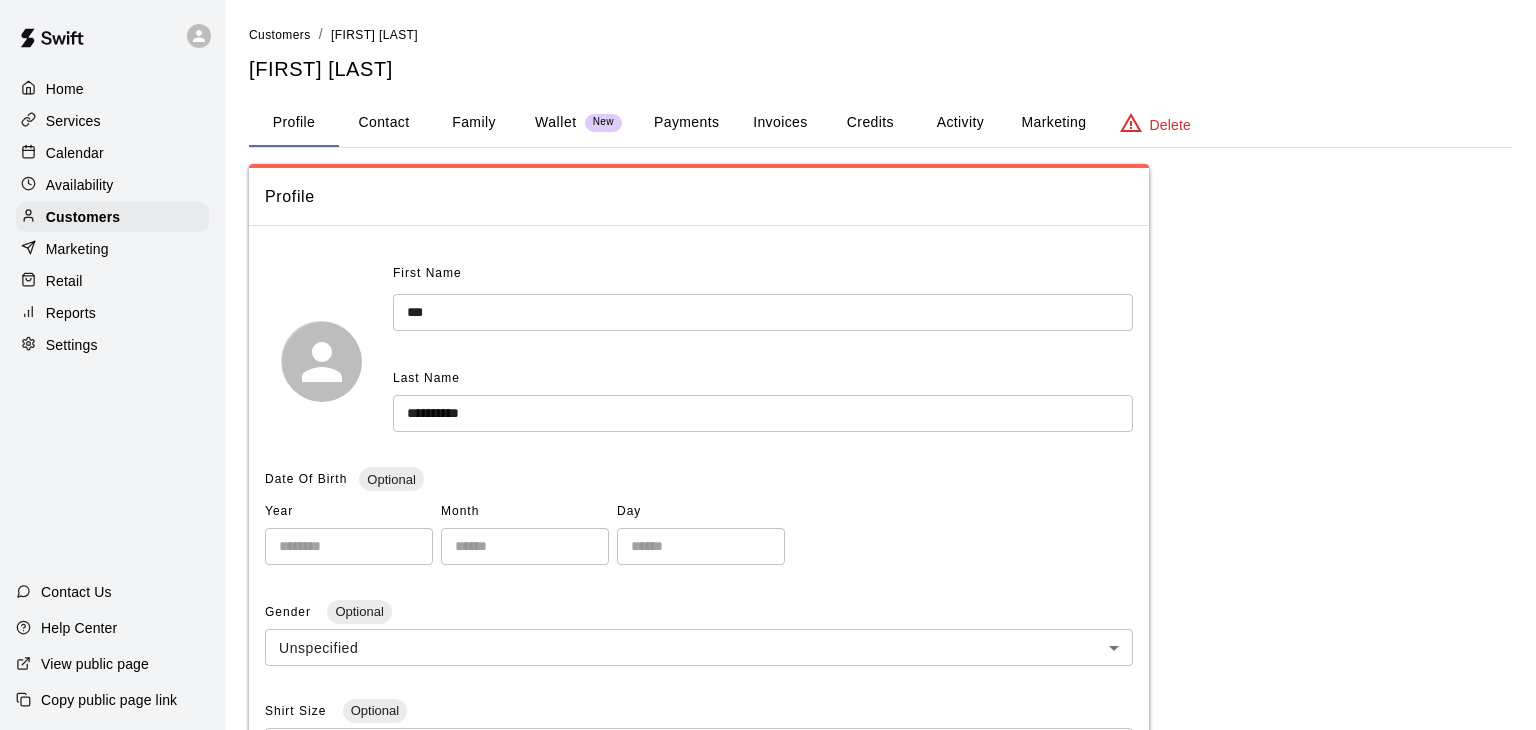 click on "Payments" at bounding box center (686, 123) 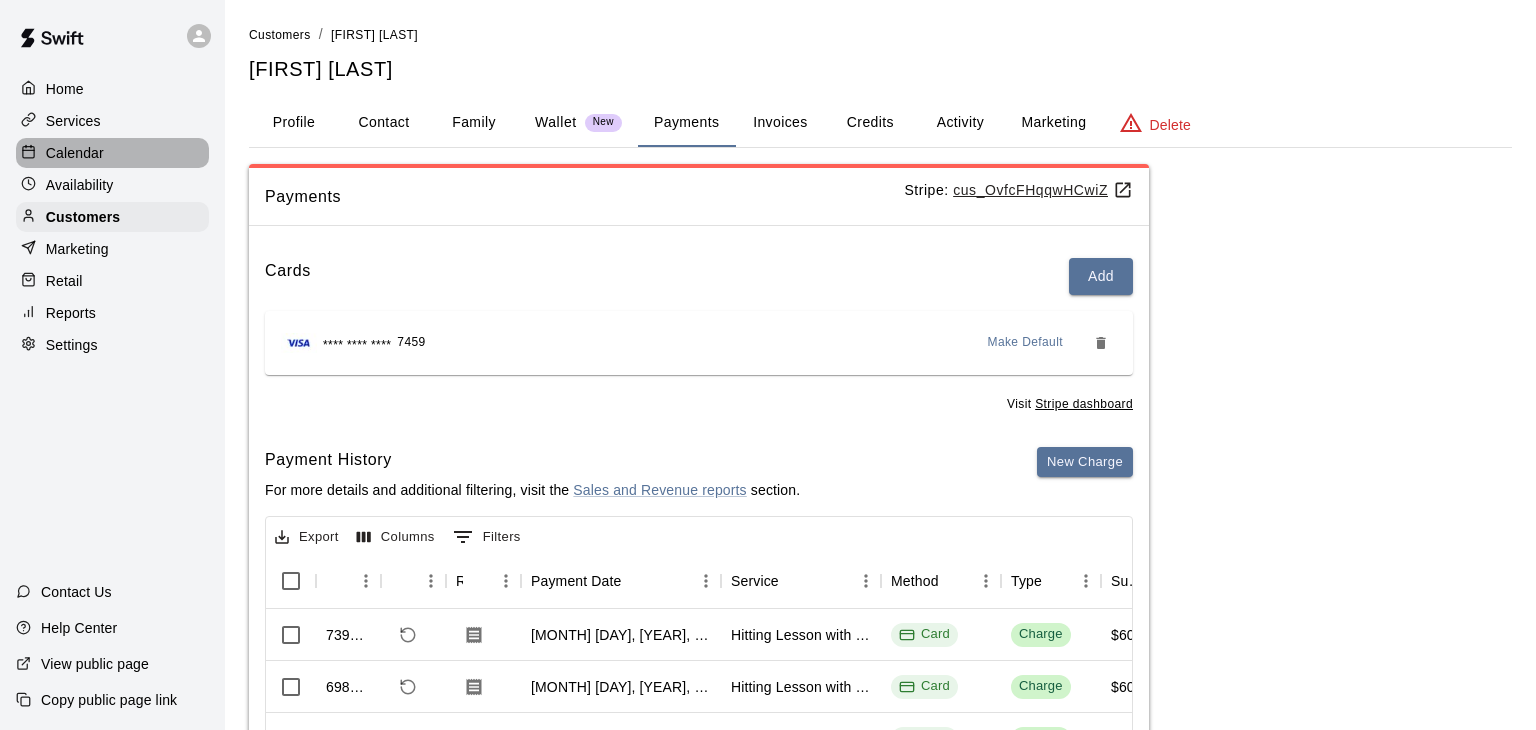 click on "Calendar" at bounding box center [75, 153] 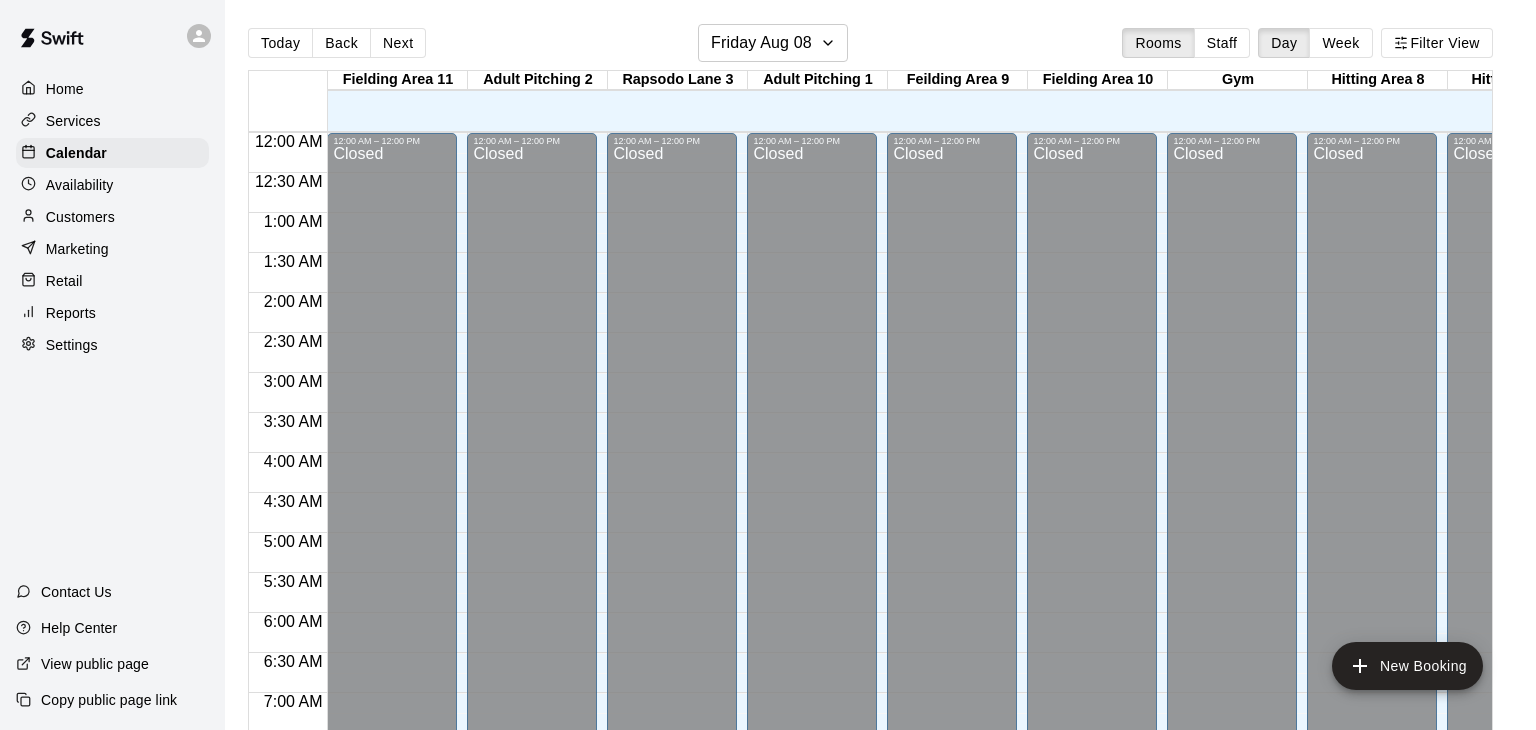 scroll, scrollTop: 1239, scrollLeft: 0, axis: vertical 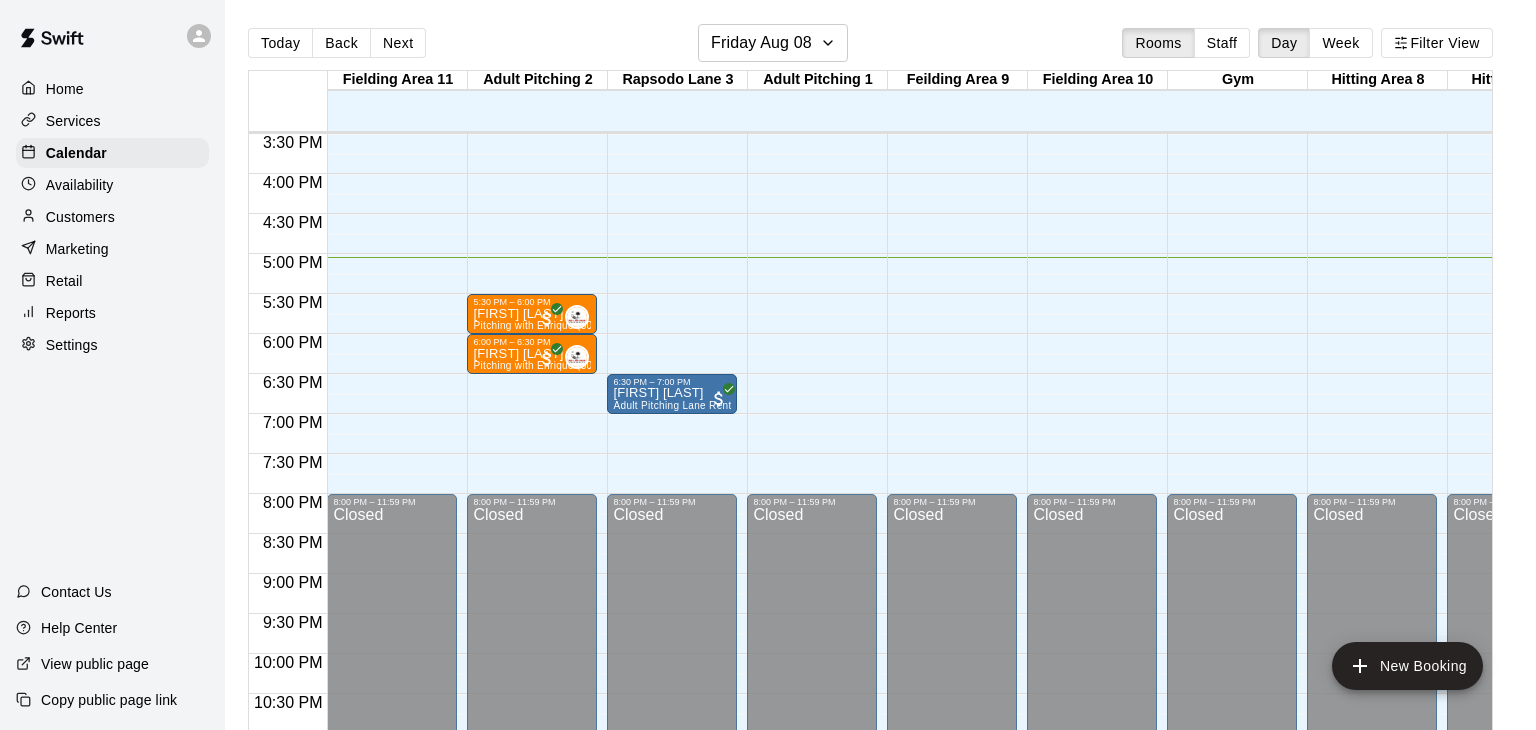 click on "12:00 AM – 12:00 PM Closed 8:00 PM – 11:59 PM Closed" at bounding box center [952, -146] 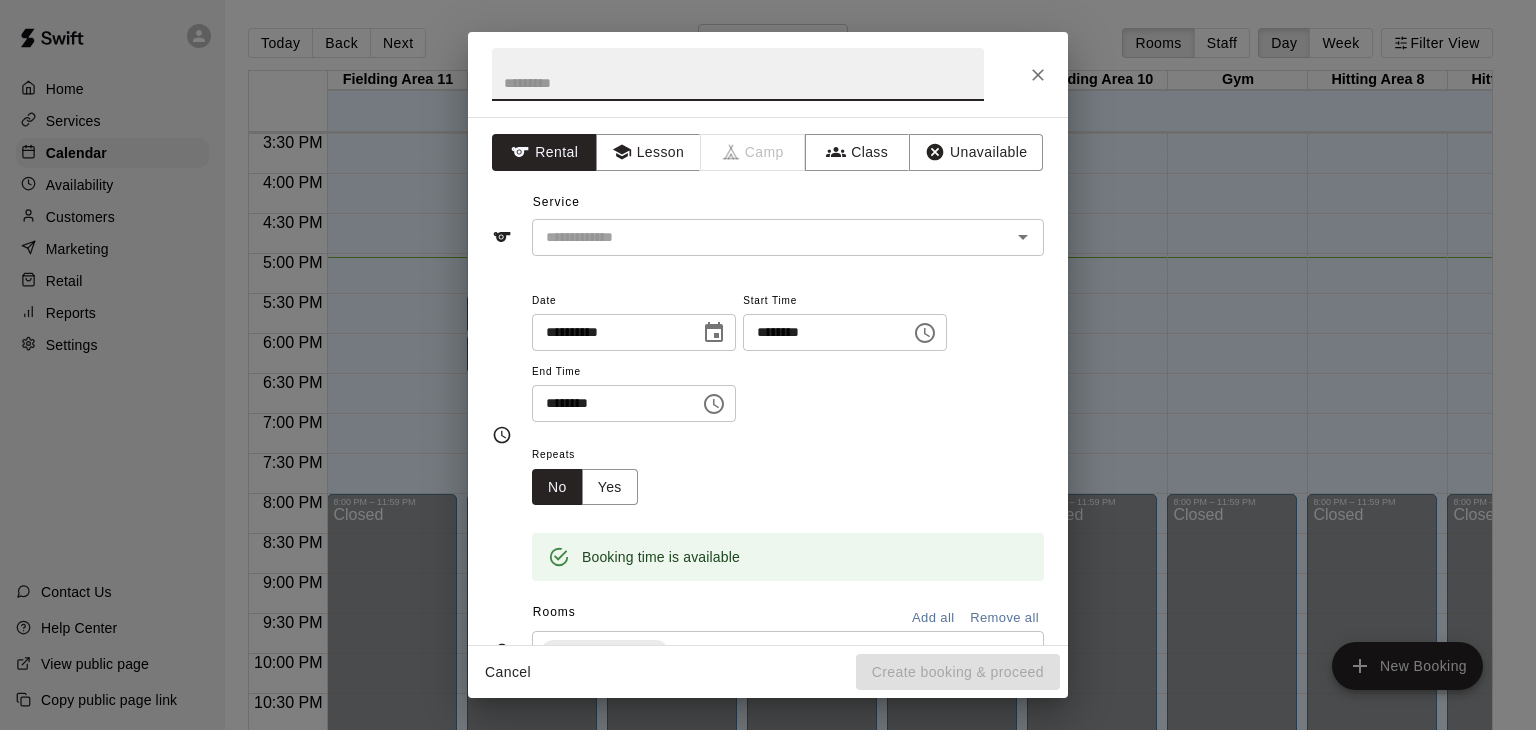 click 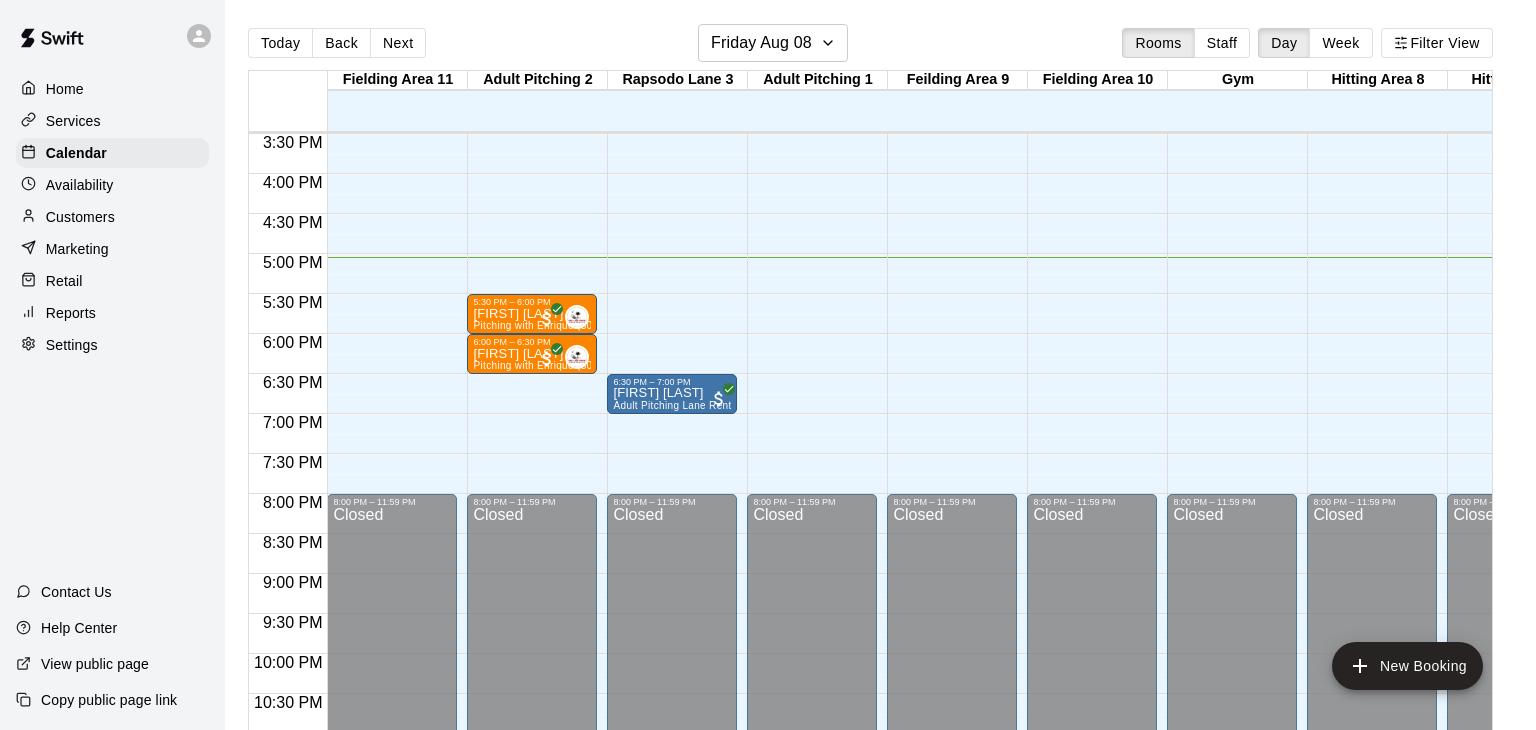 scroll, scrollTop: 1239, scrollLeft: 131, axis: both 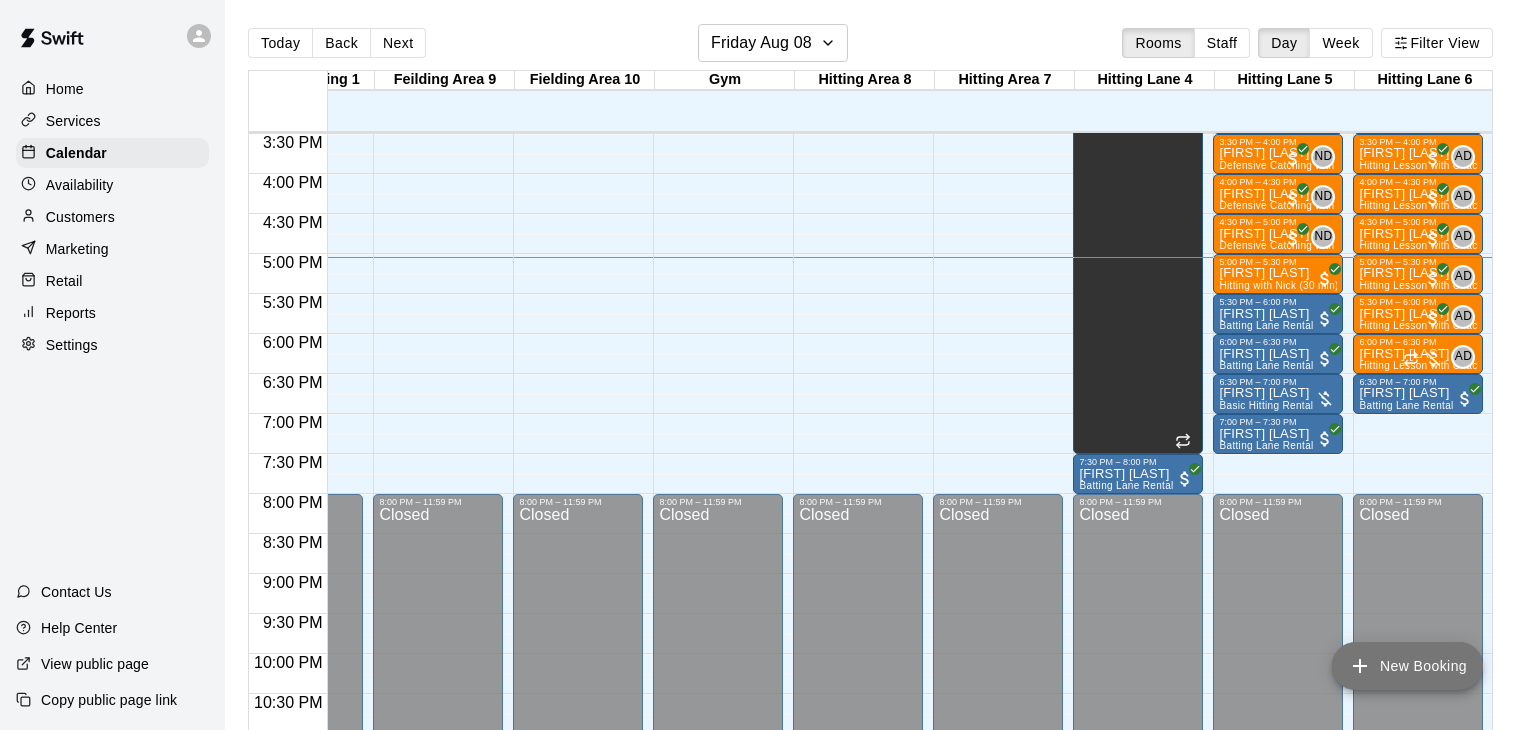 click on "New Booking" at bounding box center (1407, 666) 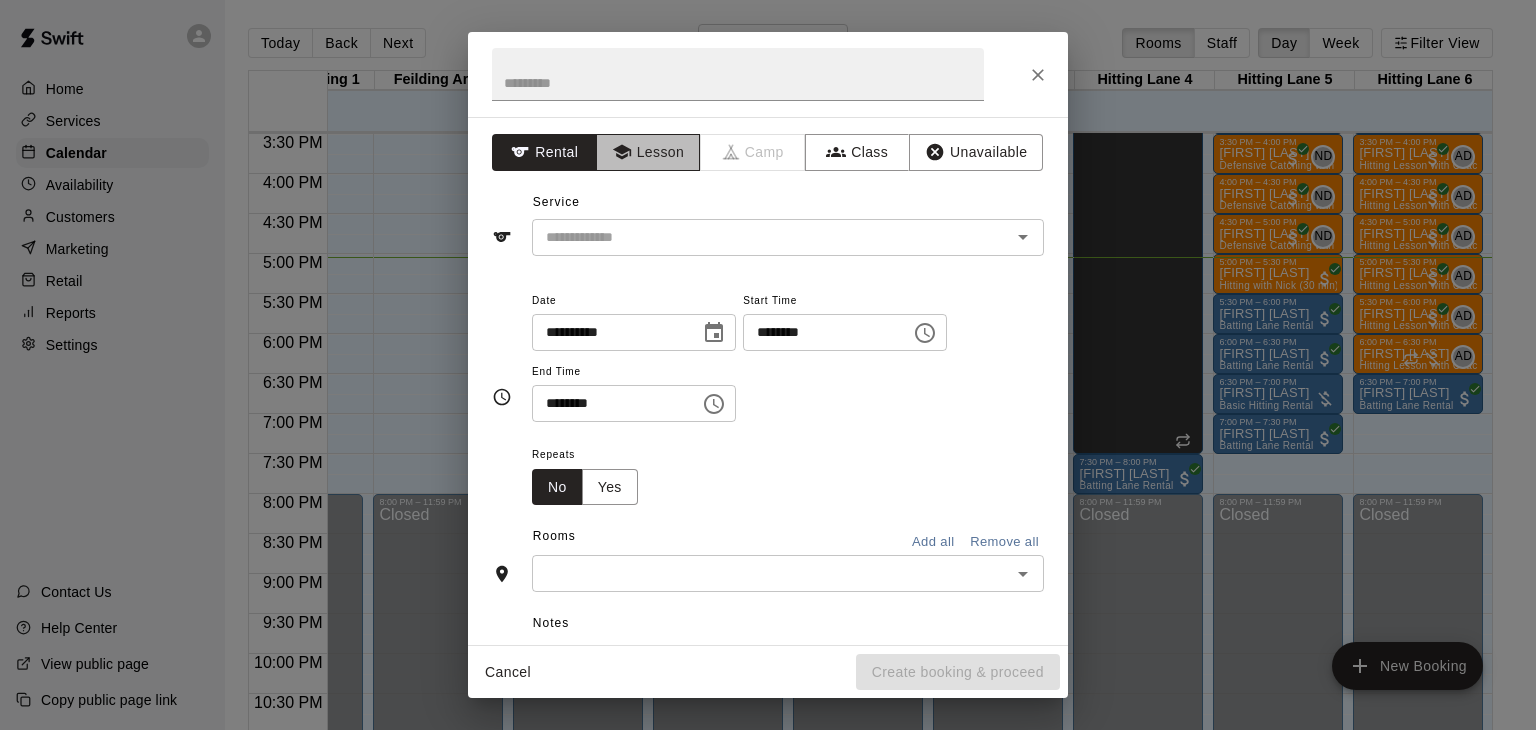 click on "Lesson" at bounding box center (648, 152) 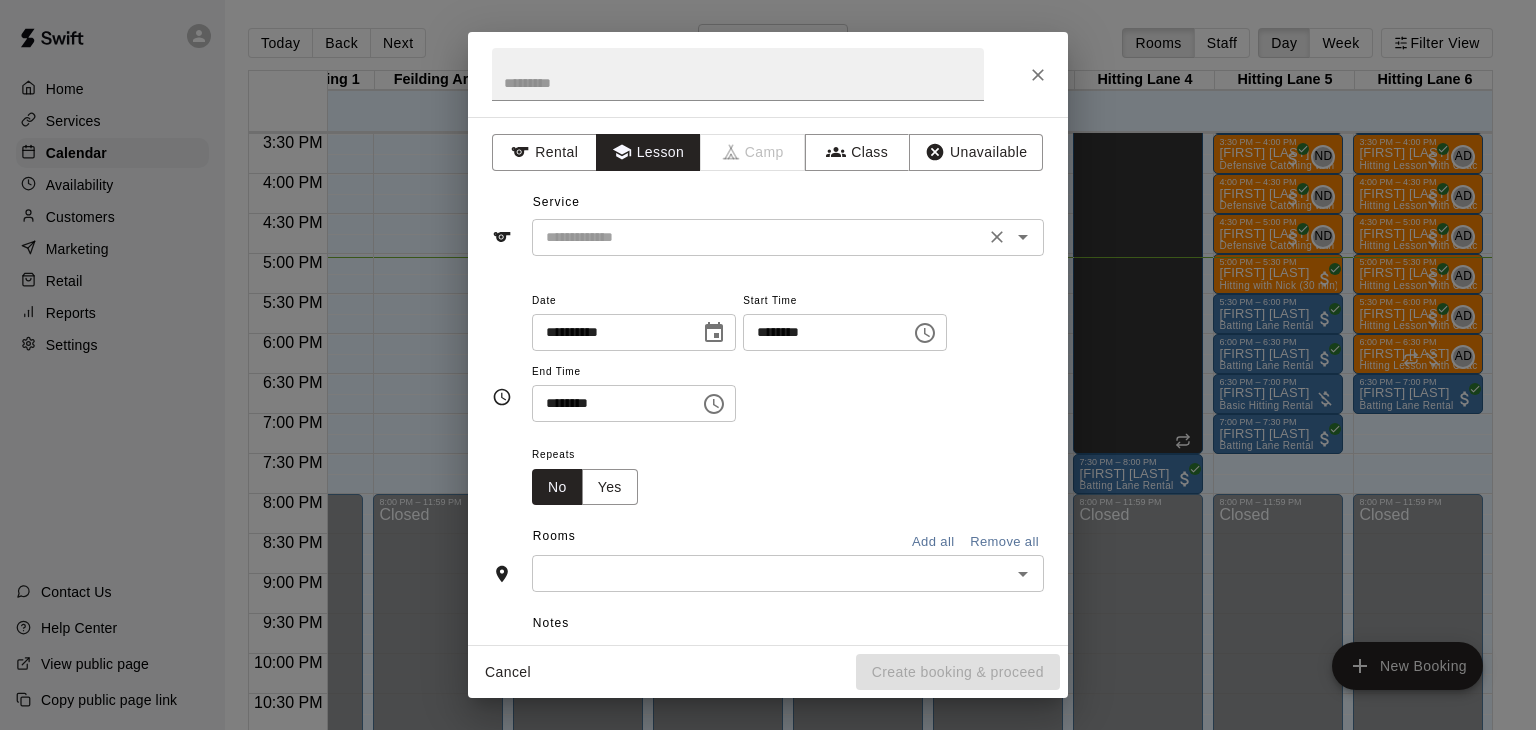 click at bounding box center (758, 237) 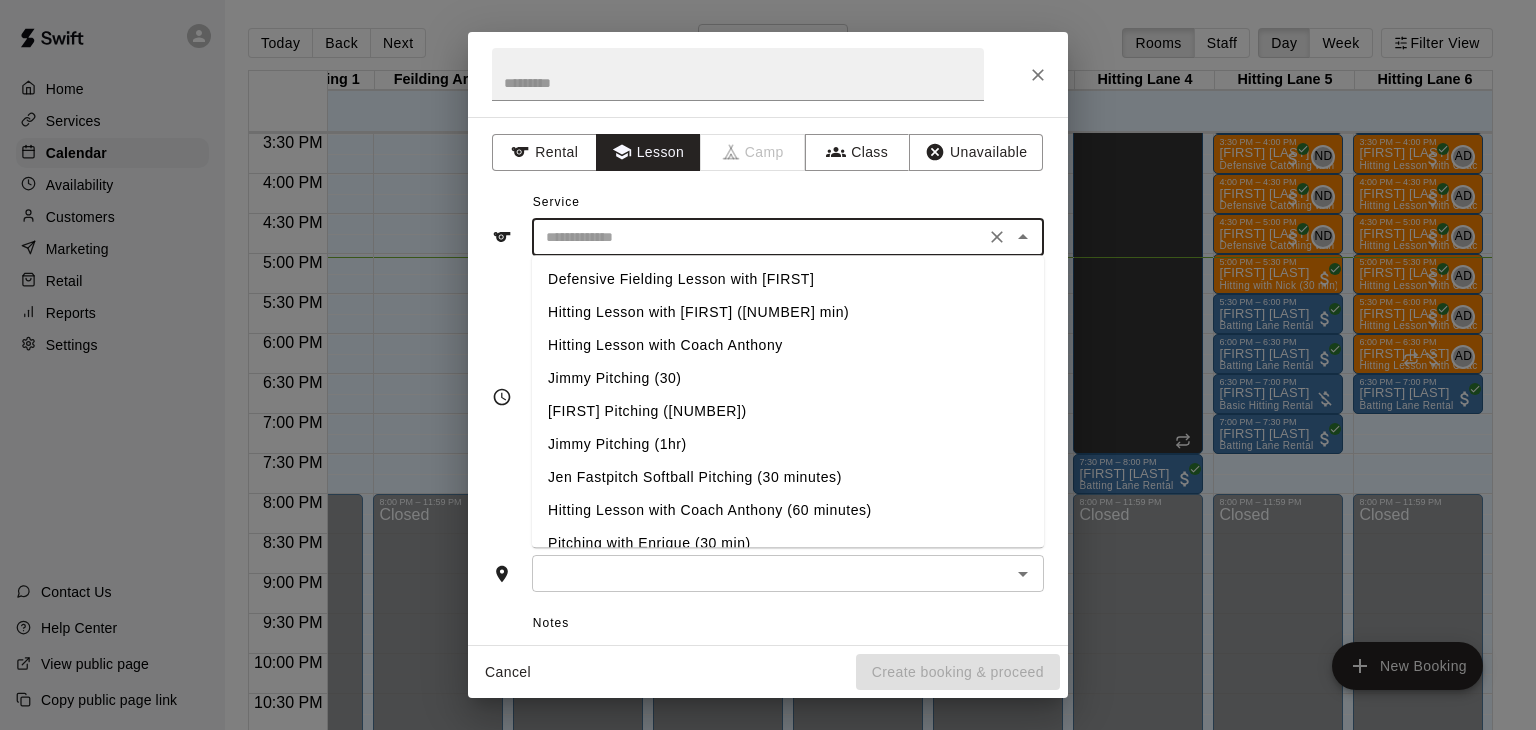 click at bounding box center [758, 237] 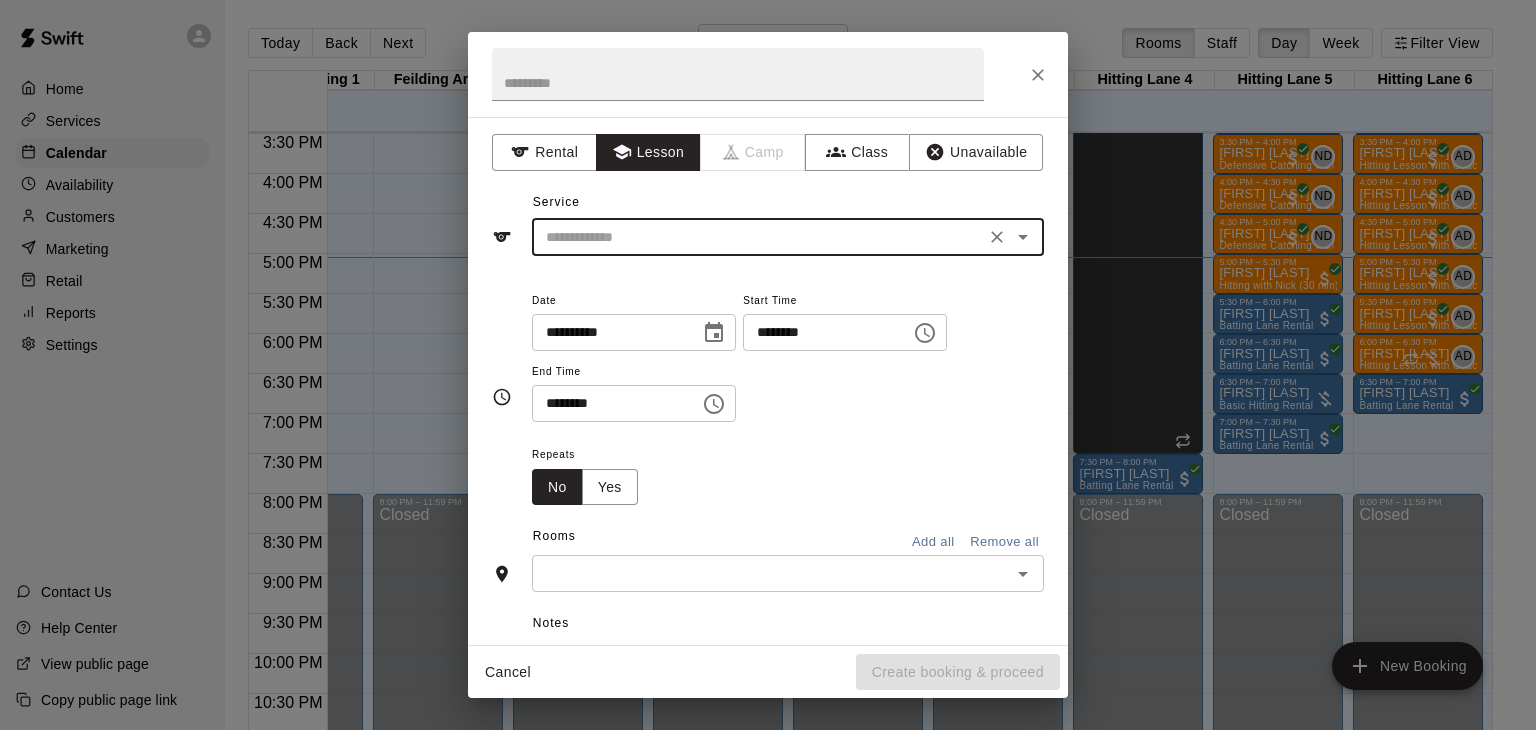 click at bounding box center [758, 237] 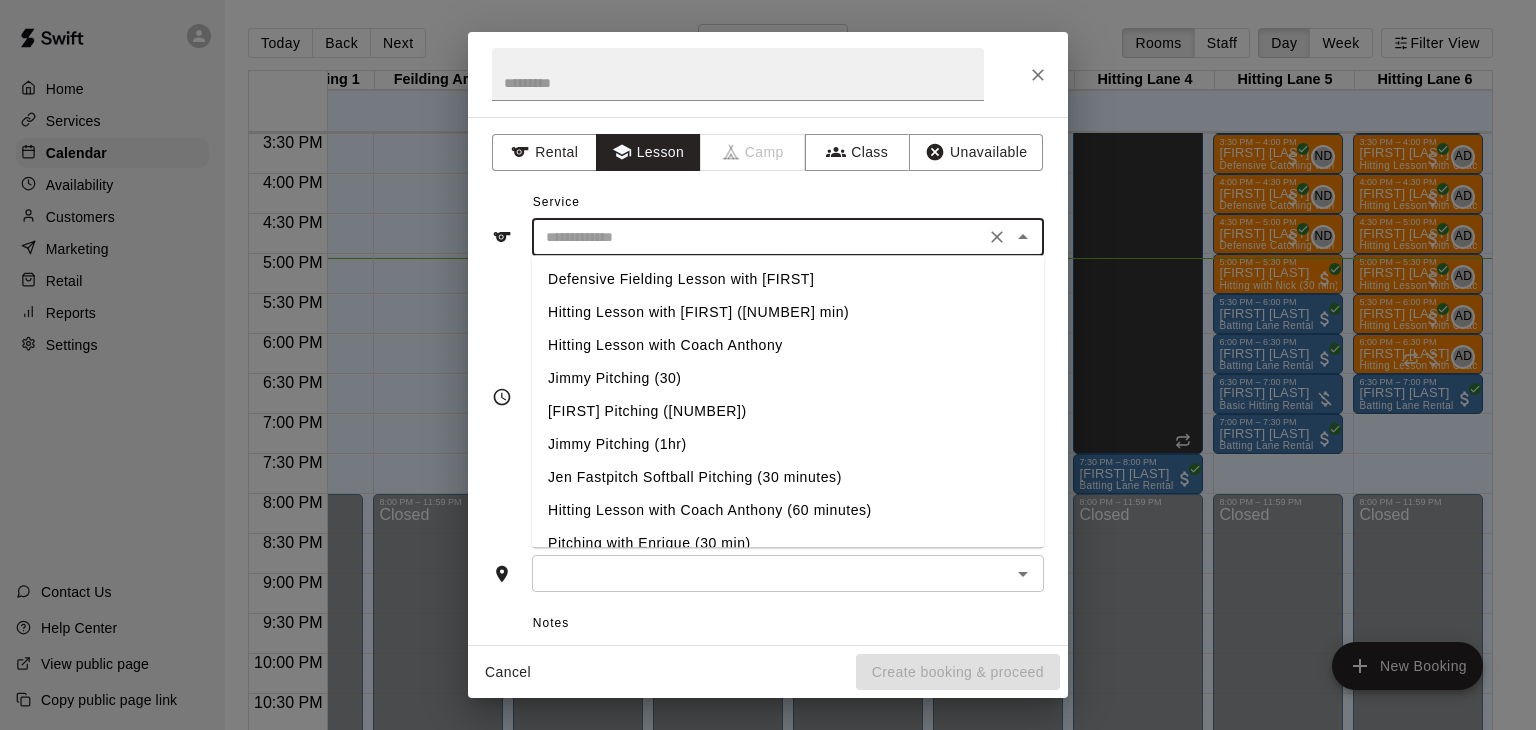 click on "Hitting Lesson with Coach Anthony" at bounding box center [788, 345] 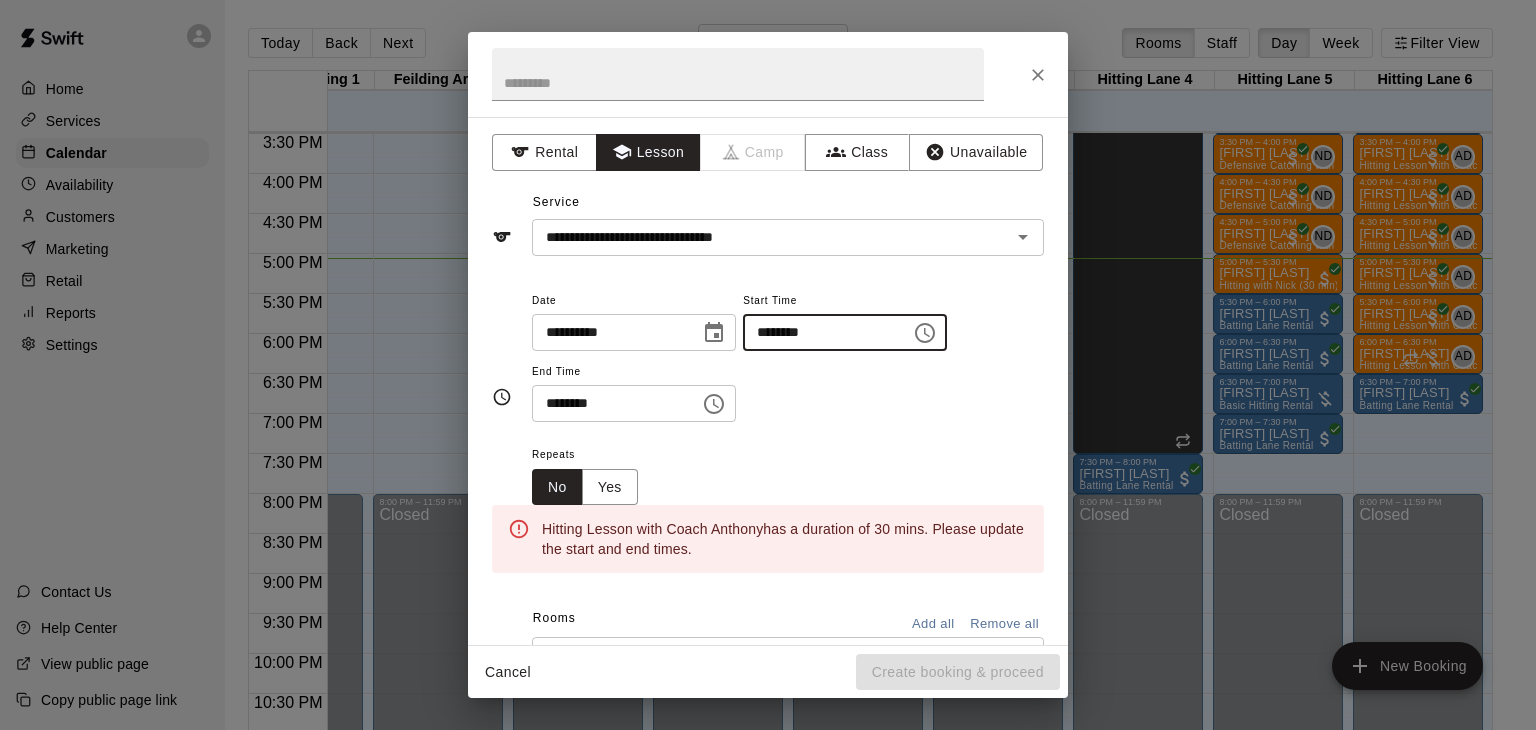 type on "********" 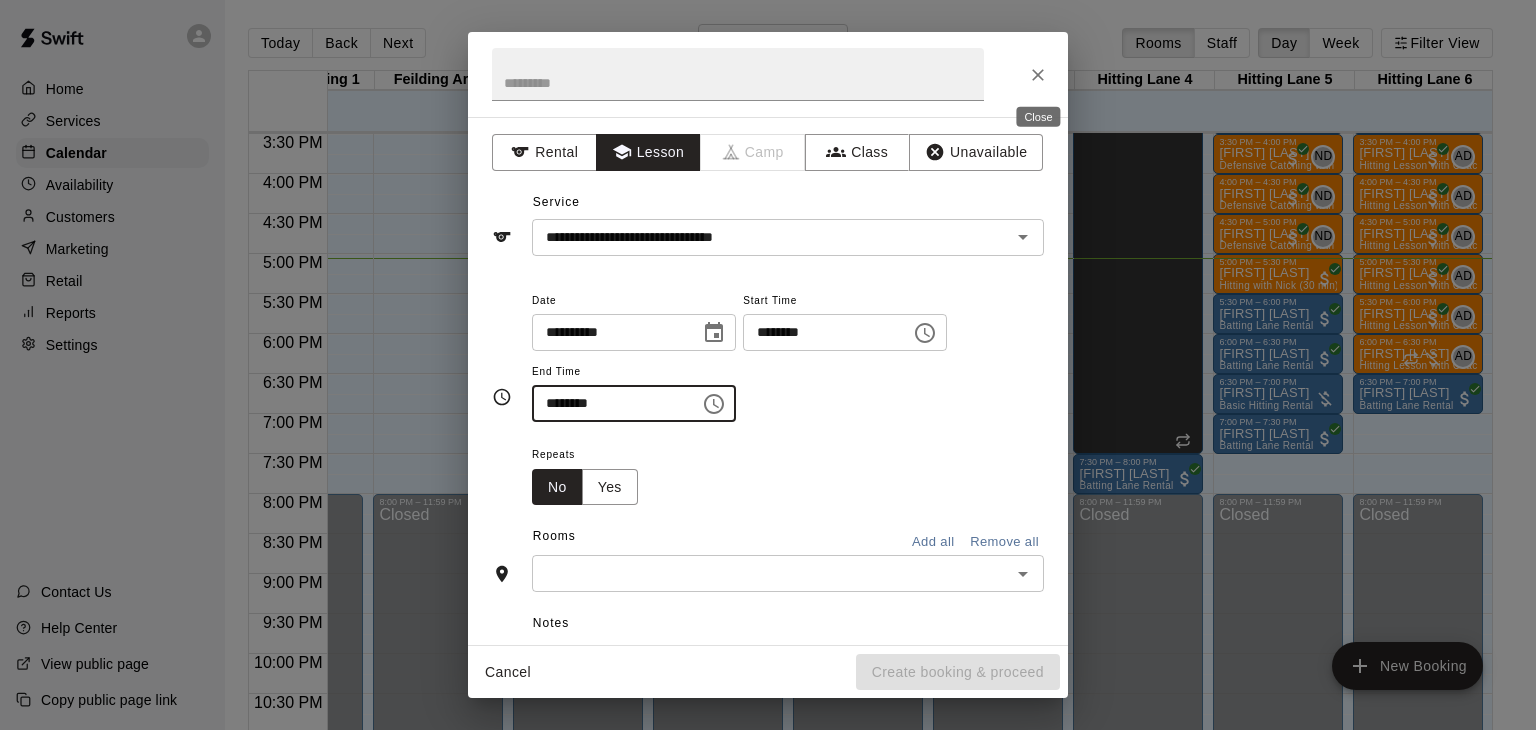 type on "********" 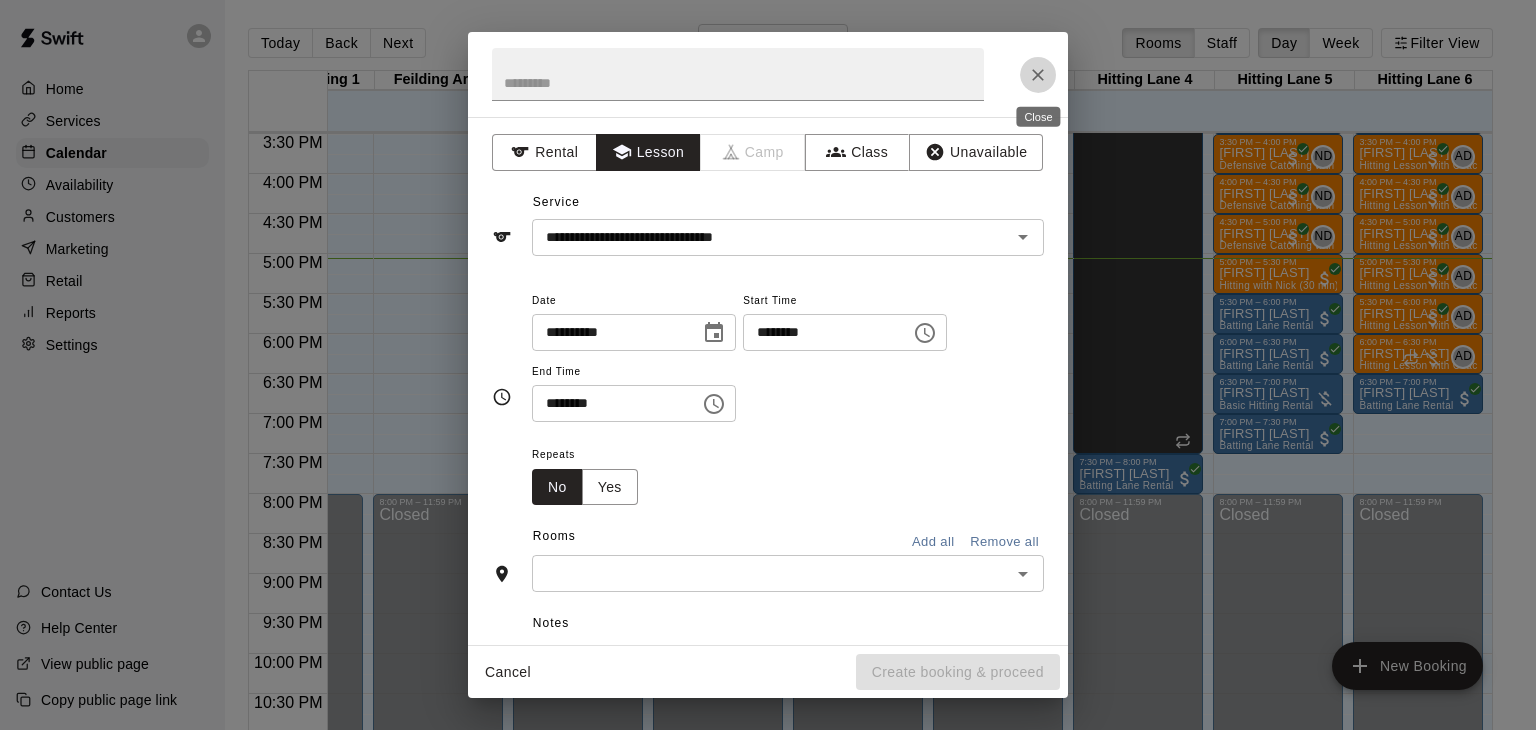 click 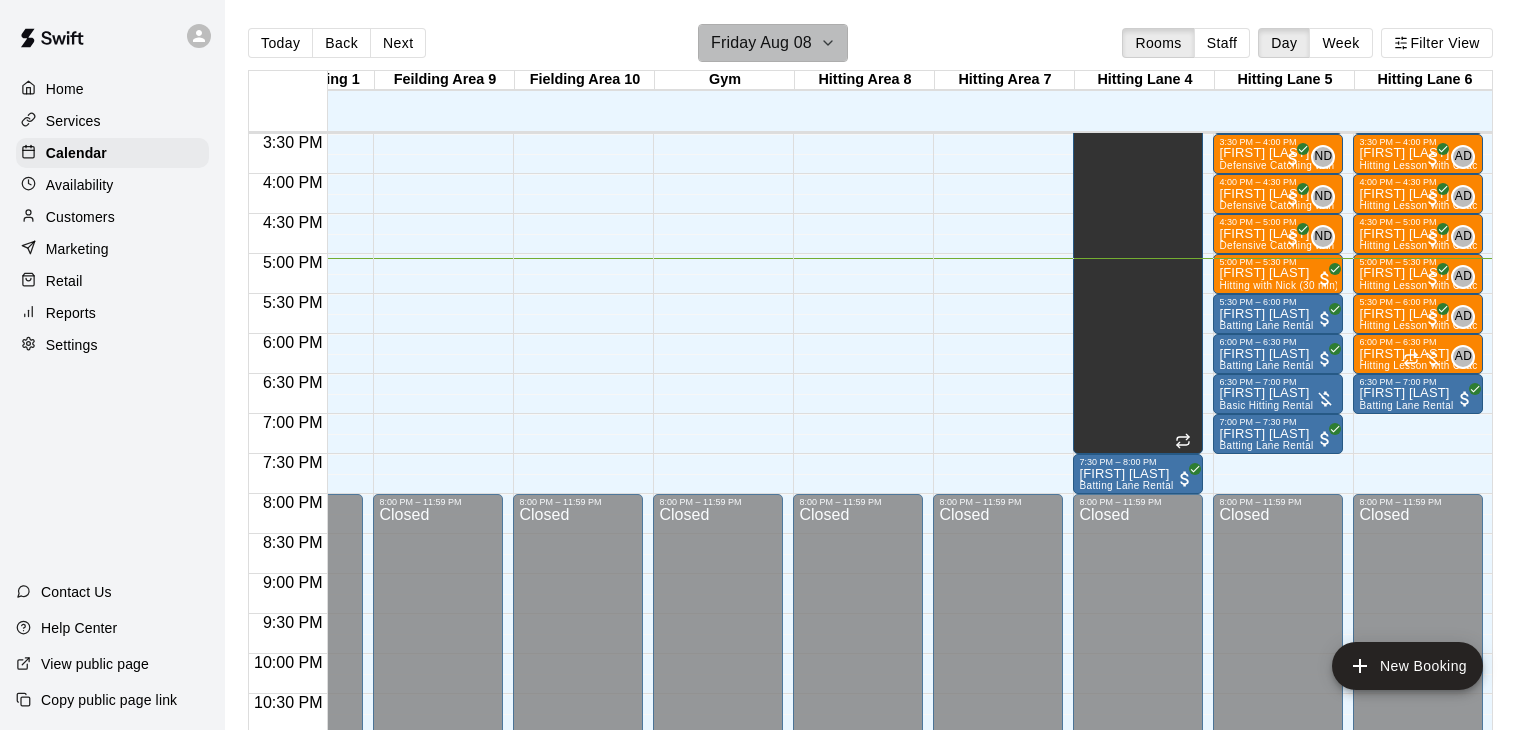 click 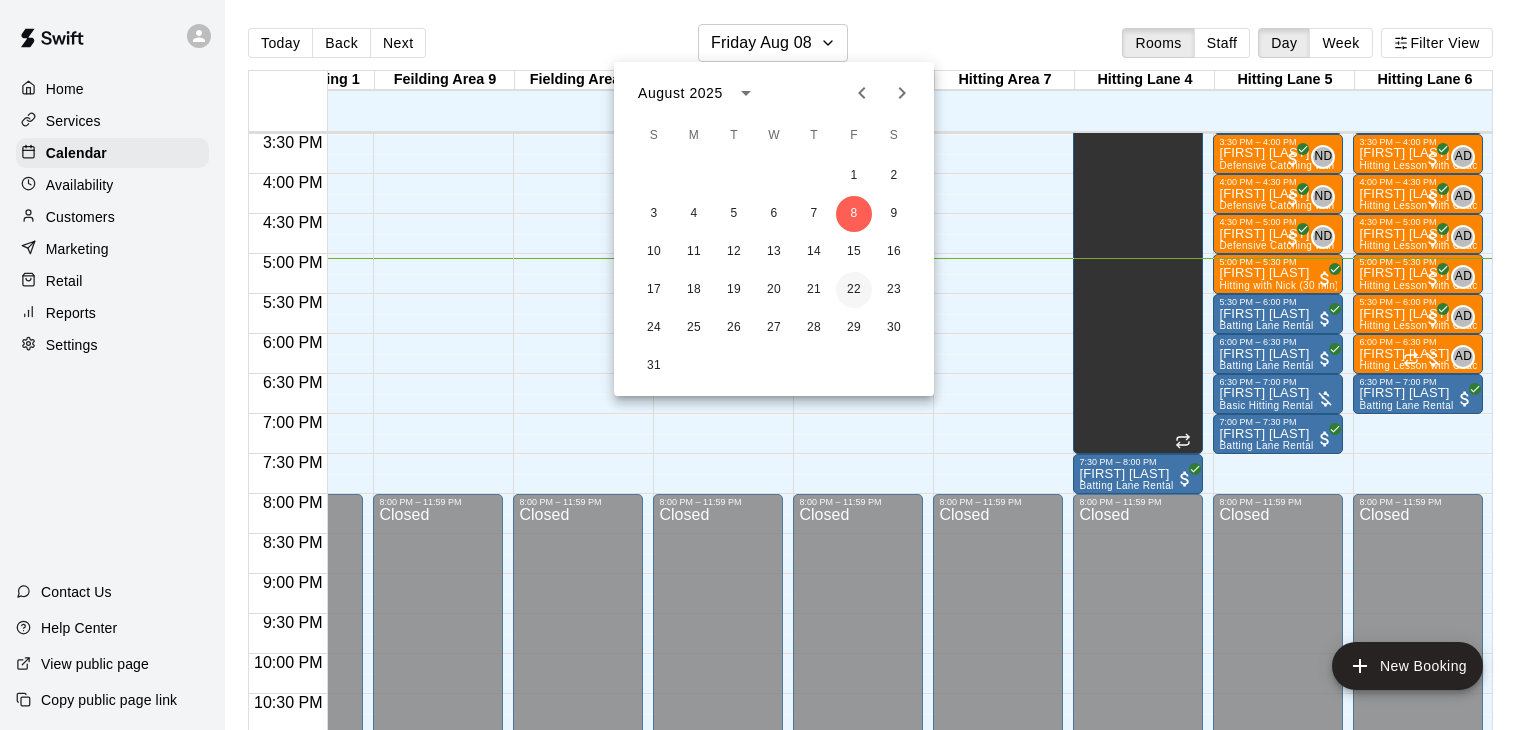 click on "22" at bounding box center [854, 290] 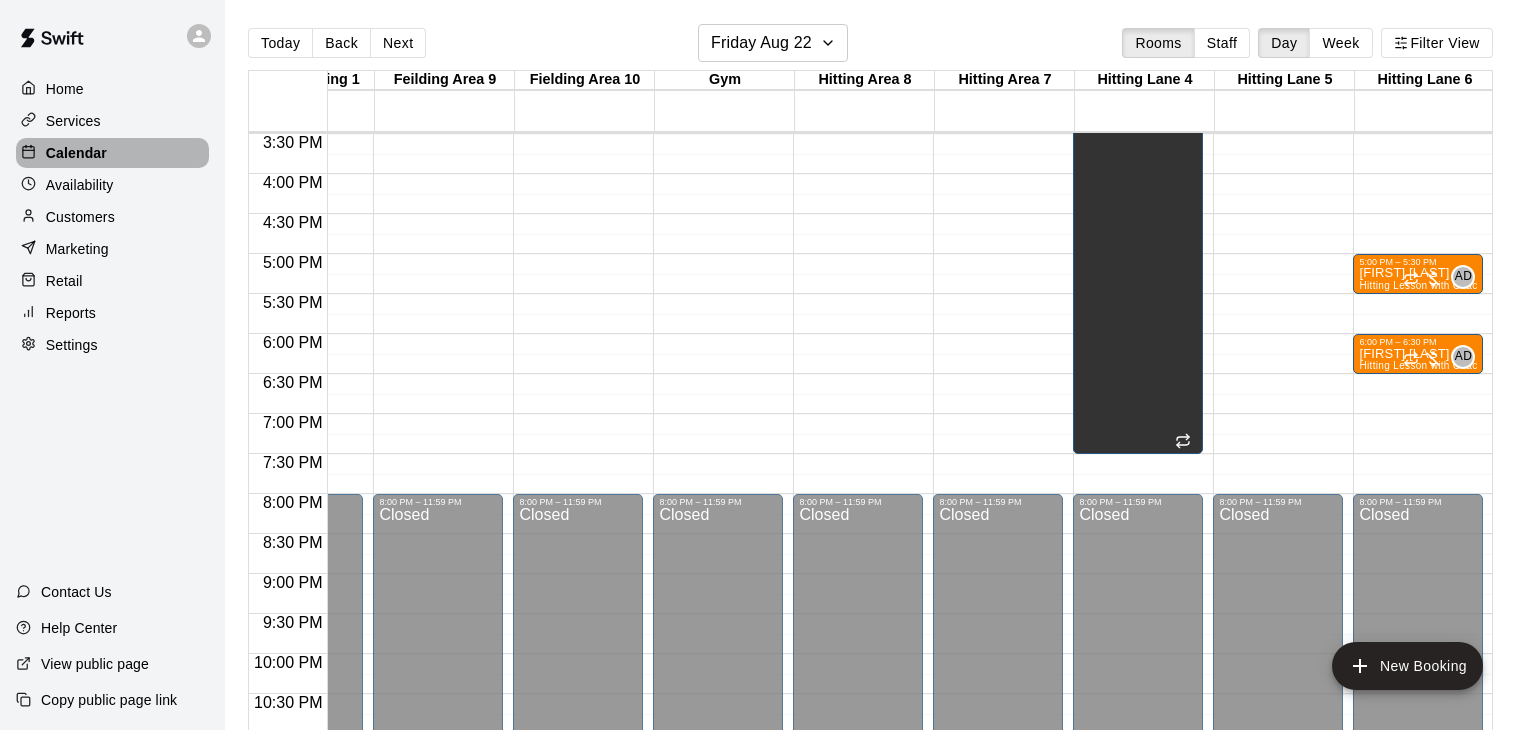 click on "Calendar" at bounding box center [76, 153] 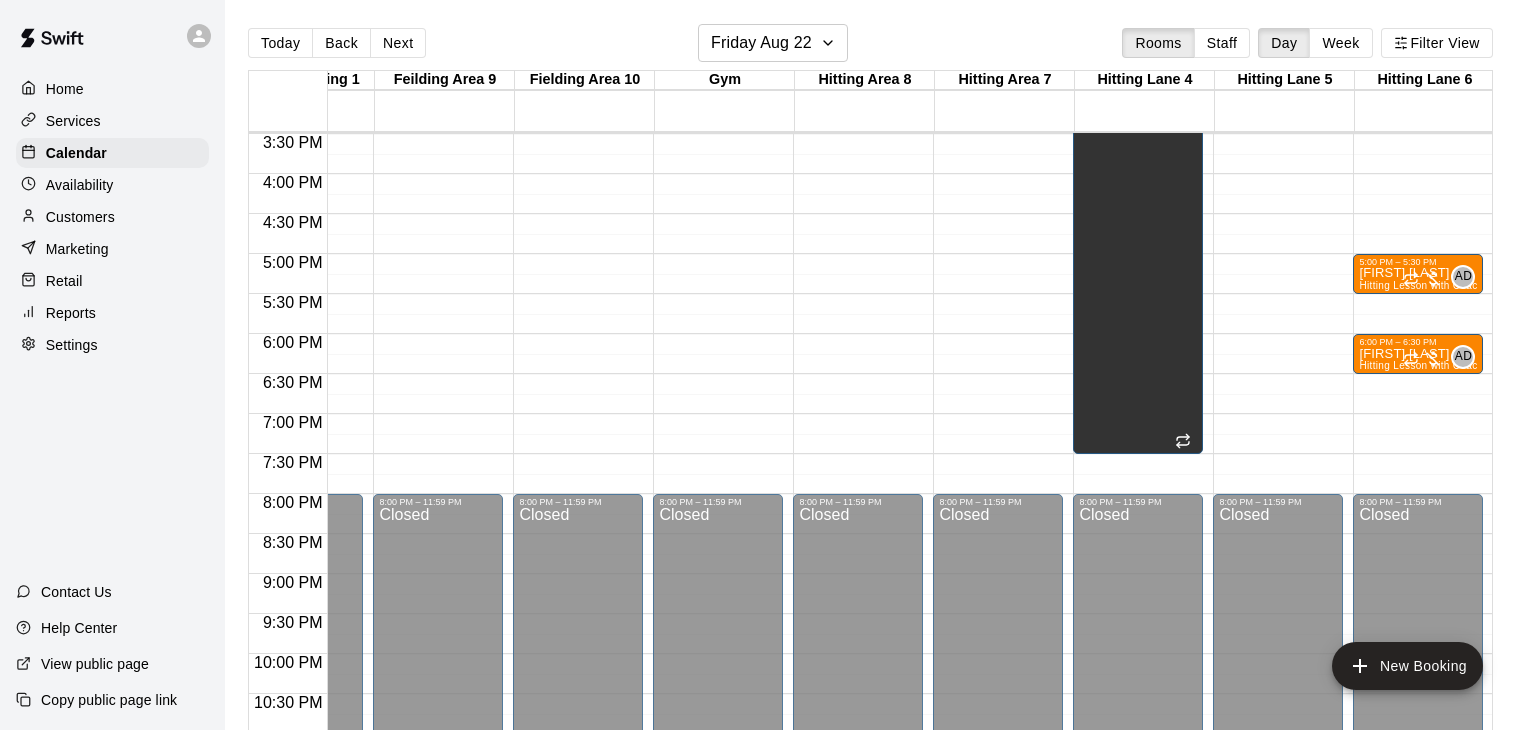 click on "12:00 AM – 12:00 PM Closed 5:00 PM – 5:30 PM Dominiic Baumann Hitting Lesson with Coach Anthony AD 0 6:00 PM – 6:30 PM Levi Carpin Hitting Lesson with Coach Anthony AD 0 8:00 PM – 11:59 PM Closed" at bounding box center (1418, -146) 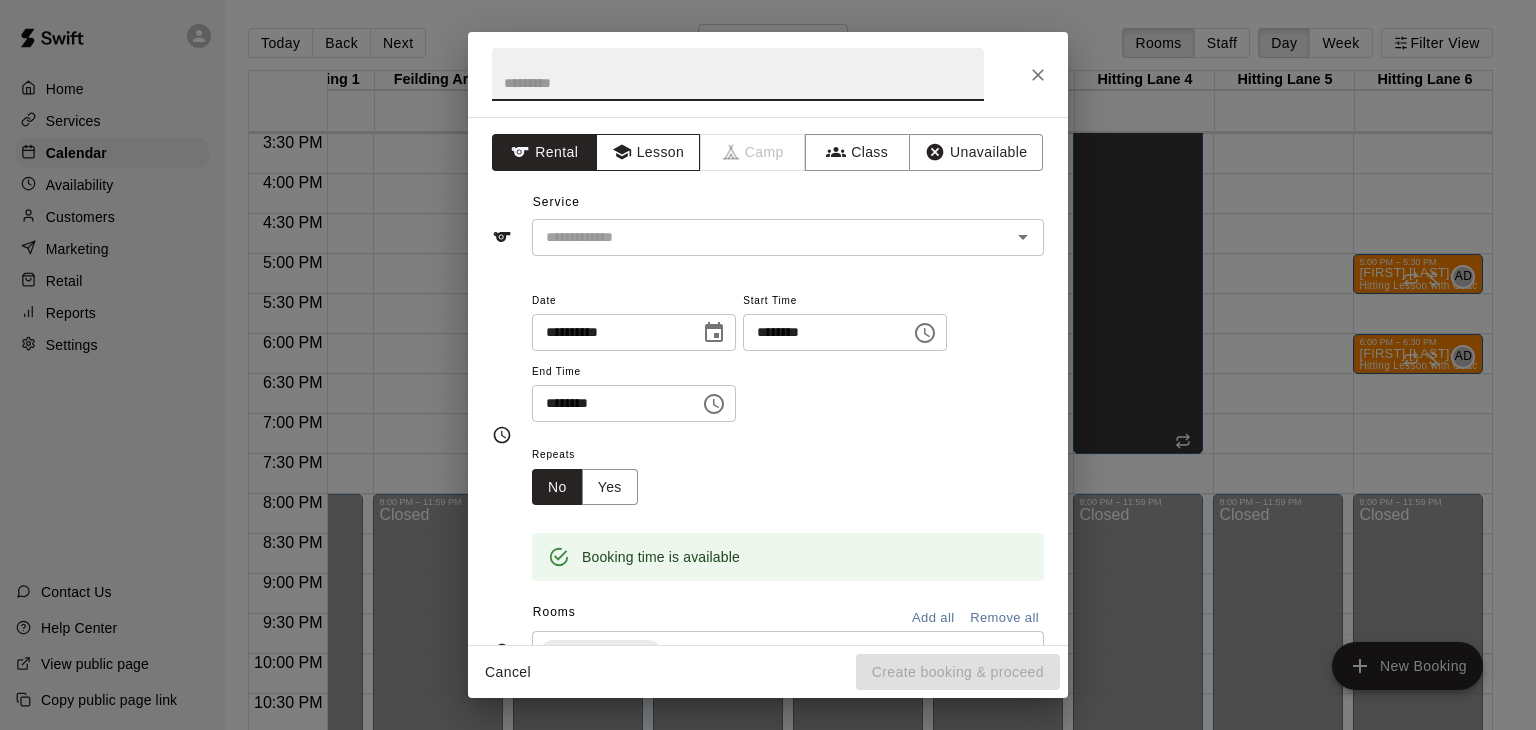 click on "Lesson" at bounding box center [648, 152] 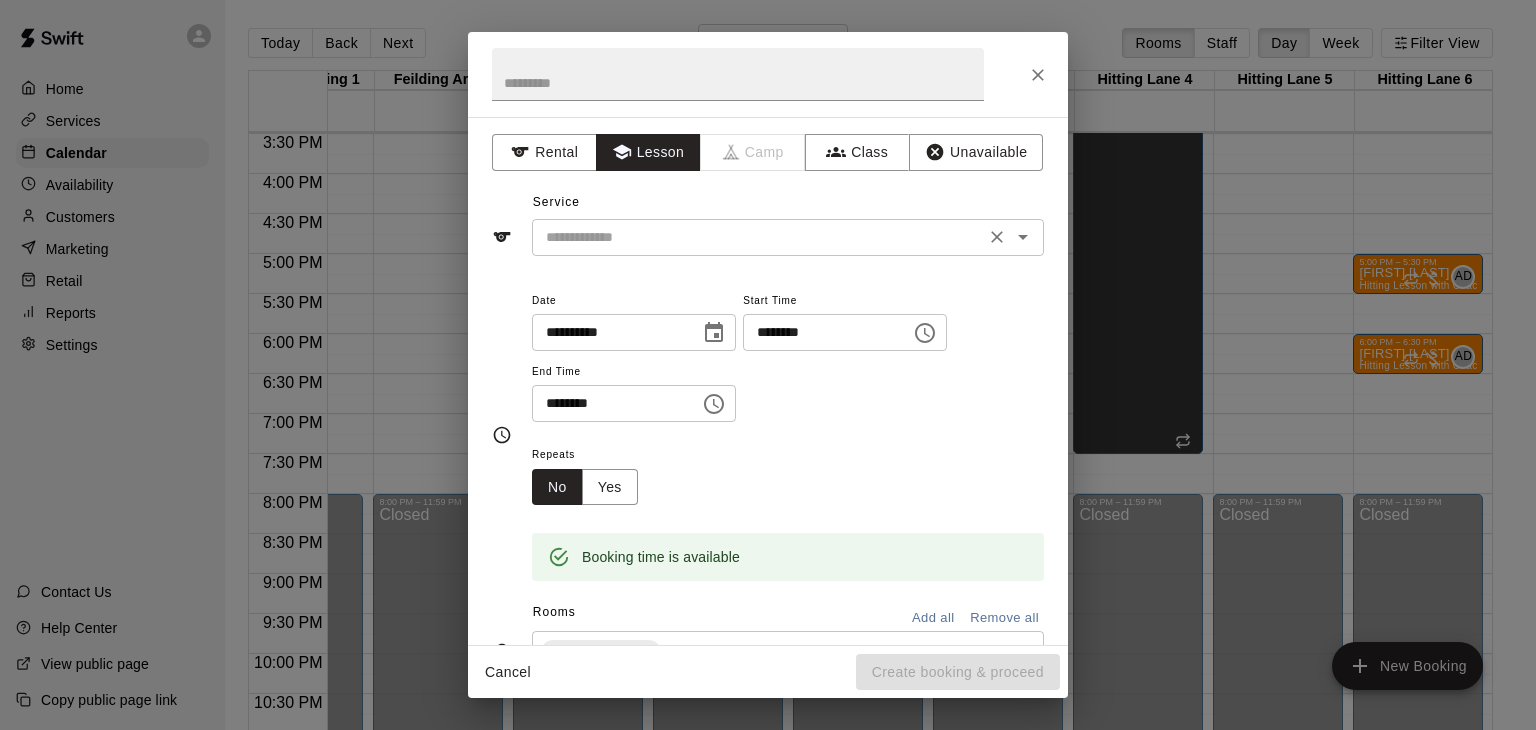 click at bounding box center (758, 237) 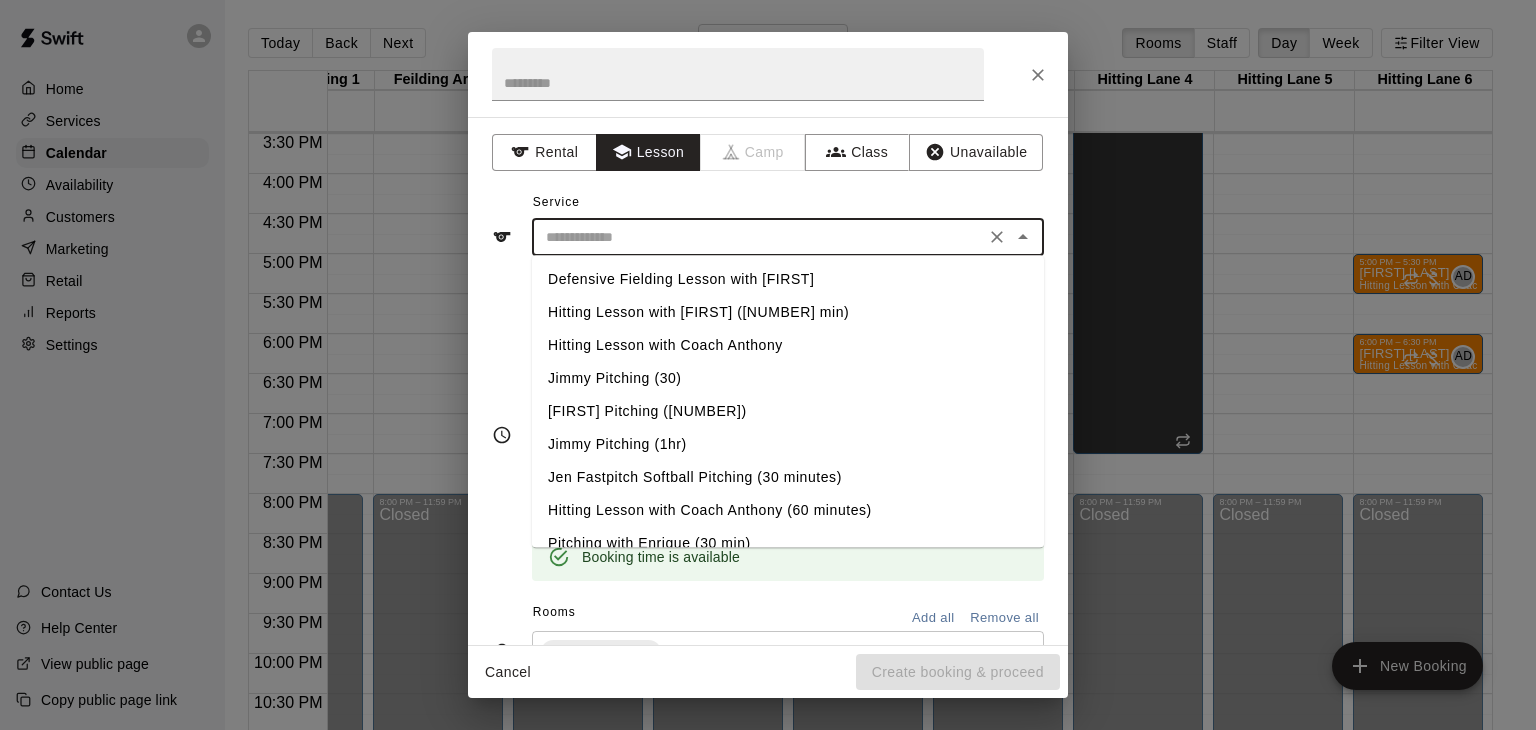 click on "Hitting Lesson with Coach Anthony" at bounding box center (788, 345) 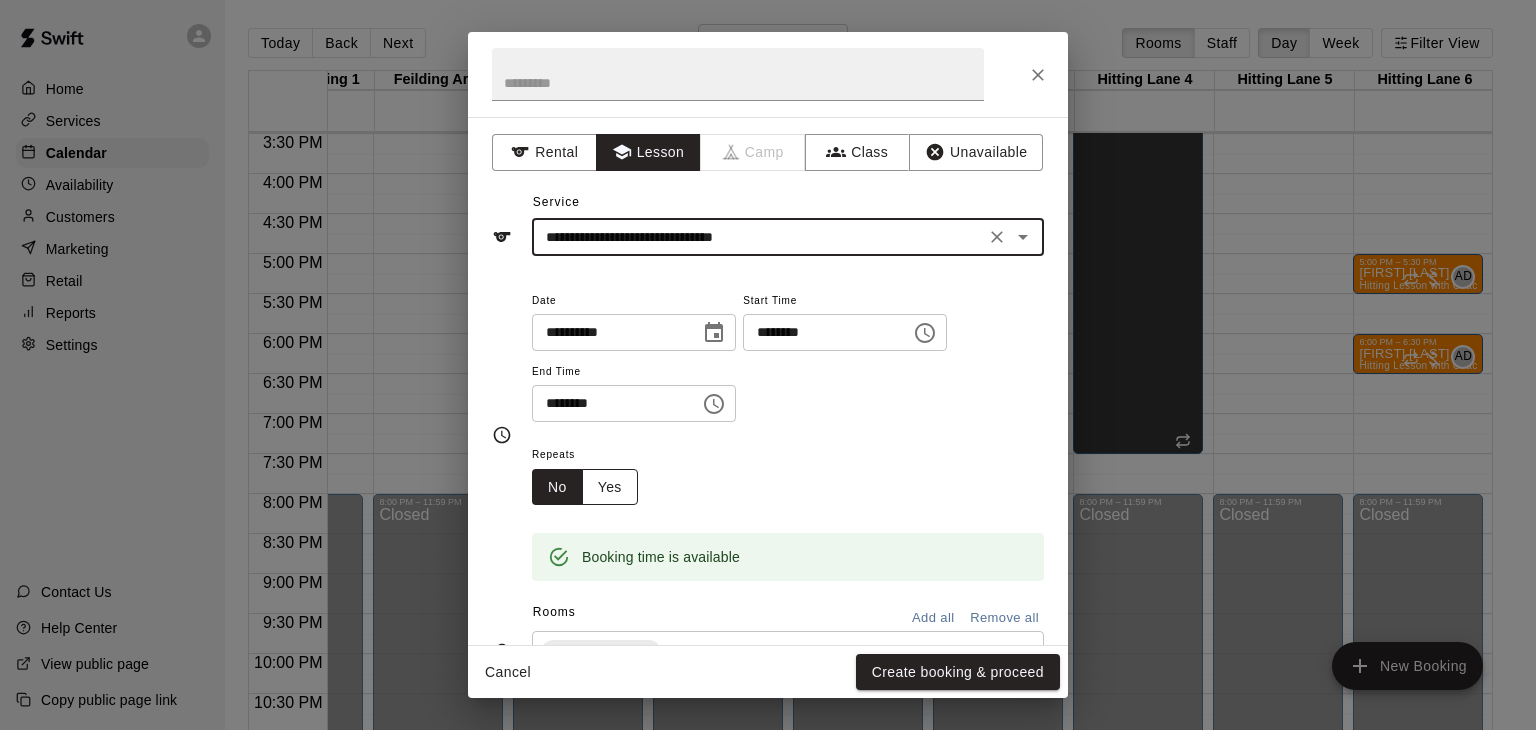 click on "Yes" at bounding box center (610, 487) 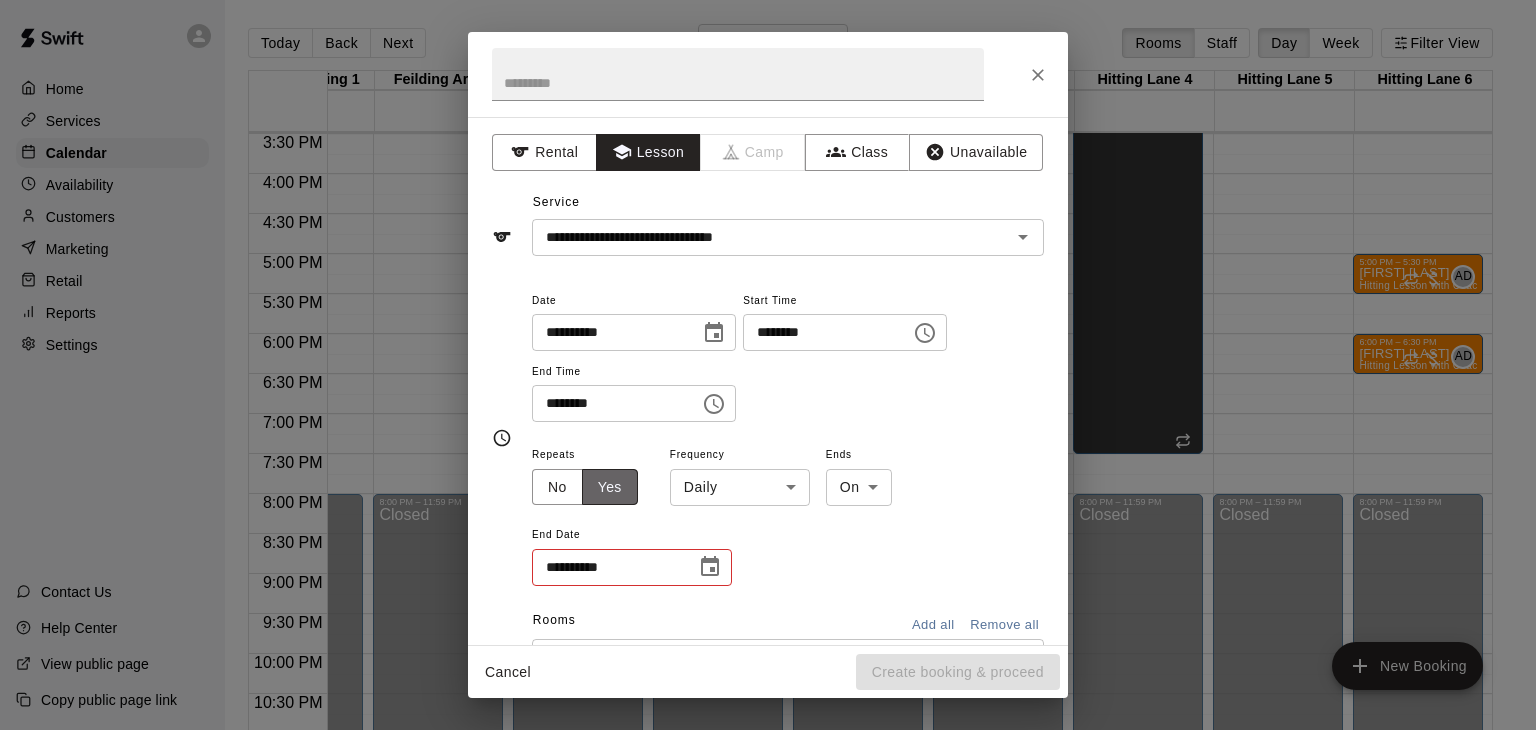 click on "Yes" at bounding box center [610, 487] 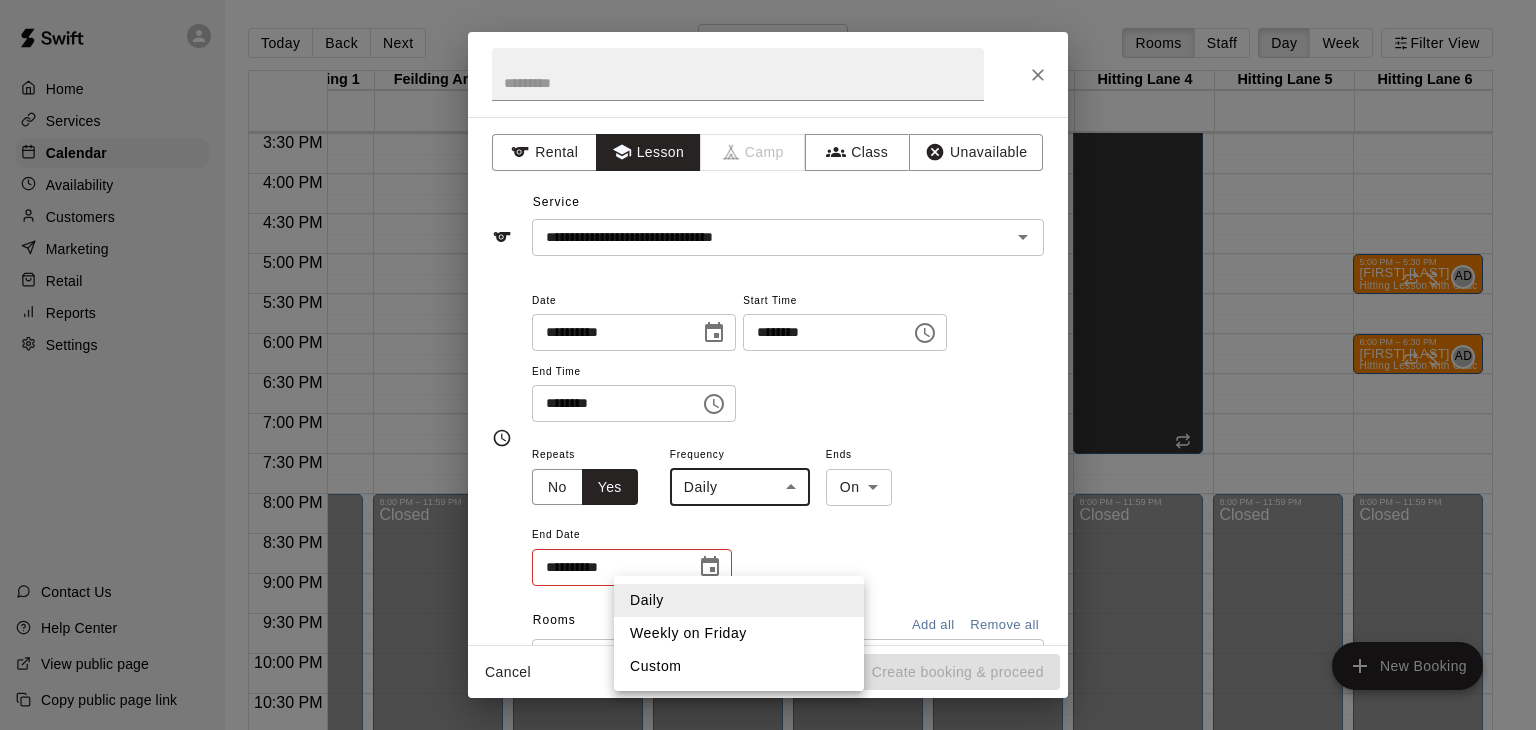 click on "Home Services Calendar Availability Customers Marketing Retail Reports Settings Contact Us Help Center View public page Copy public page link Today Back Next Friday Aug 22 Rooms Staff Day Week Filter View Fielding Area 11 22 Fri Adult Pitching 2 22 Fri Rapsodo Lane 3 22 Fri Adult Pitching 1 22 Fri Feilding Area 9 22 Fri Fielding Area 10 22 Fri Gym 22 Fri Hitting Area 8 22 Fri Hitting Area 7 22 Fri Hitting Lane 4 22 Fri Hitting Lane 5 22 Fri Hitting Lane 6 22 Fri 12:00 AM 12:30 AM 1:00 AM 1:30 AM 2:00 AM 2:30 AM 3:00 AM 3:30 AM 4:00 AM 4:30 AM 5:00 AM 5:30 AM 6:00 AM 6:30 AM 7:00 AM 7:30 AM 8:00 AM 8:30 AM 9:00 AM 9:30 AM 10:00 AM 10:30 AM 11:00 AM 11:30 AM 12:00 PM 12:30 PM 1:00 PM 1:30 PM 2:00 PM 2:30 PM 3:00 PM 3:30 PM 4:00 PM 4:30 PM 5:00 PM 5:30 PM 6:00 PM 6:30 PM 7:00 PM 7:30 PM 8:00 PM 8:30 PM 9:00 PM 9:30 PM 10:00 PM 10:30 PM 11:00 PM 11:30 PM 12:00 AM – 12:00 PM Closed 8:00 PM – 11:59 PM Closed 12:00 AM – 12:00 PM Closed 8:00 PM – 11:59 PM Closed 12:00 AM – 12:00 PM Closed Closed Closed ALEX" at bounding box center (768, 381) 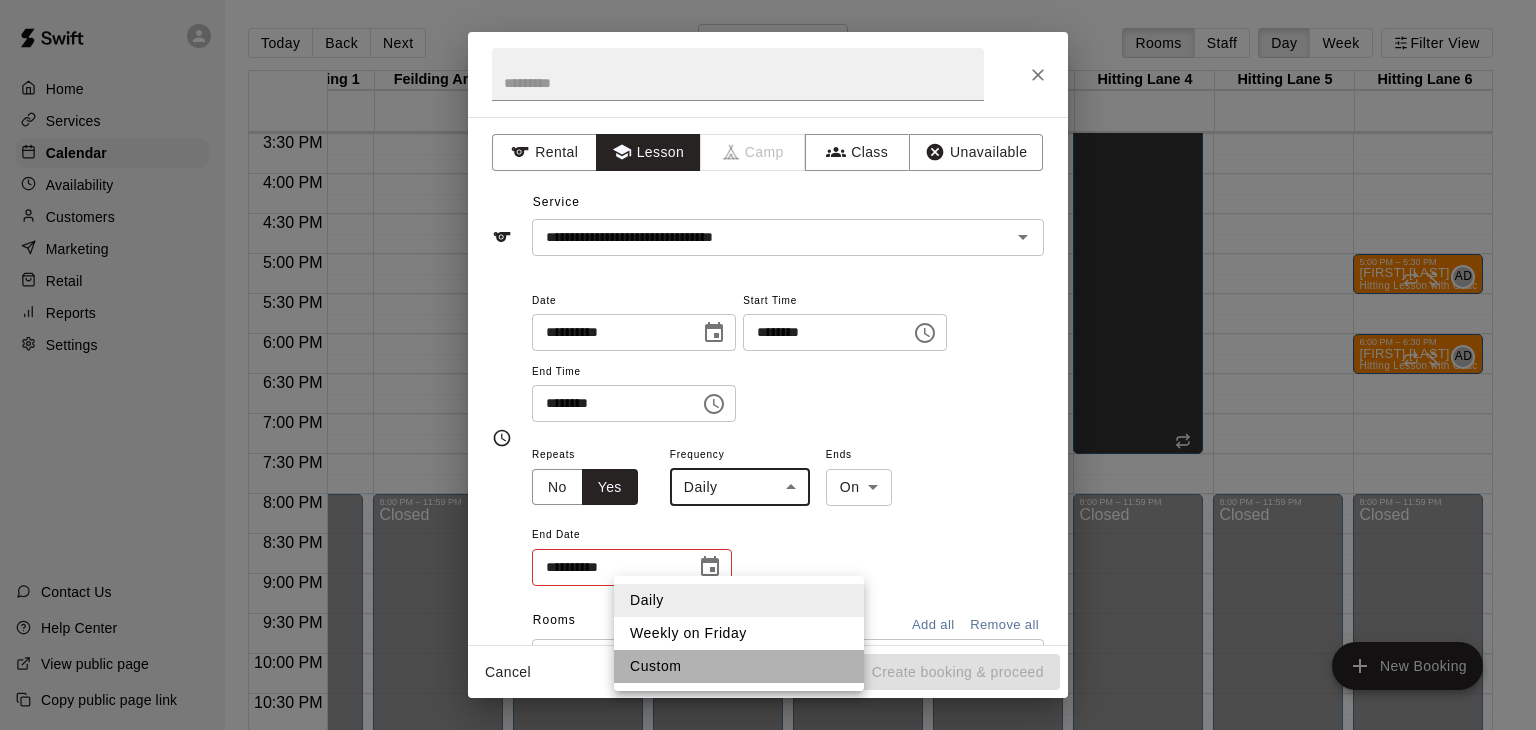 click on "Custom" at bounding box center (739, 666) 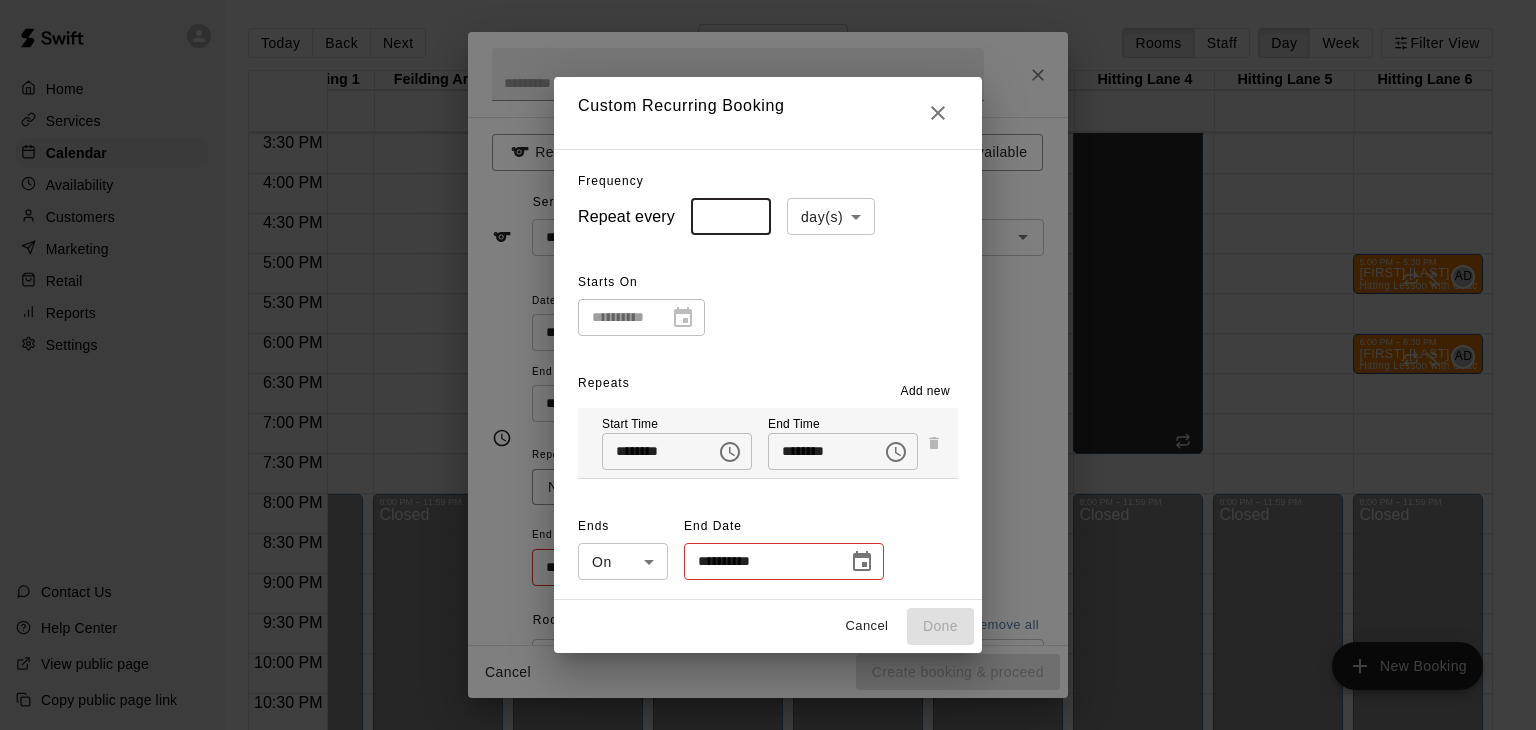 drag, startPoint x: 722, startPoint y: 217, endPoint x: 698, endPoint y: 214, distance: 24.186773 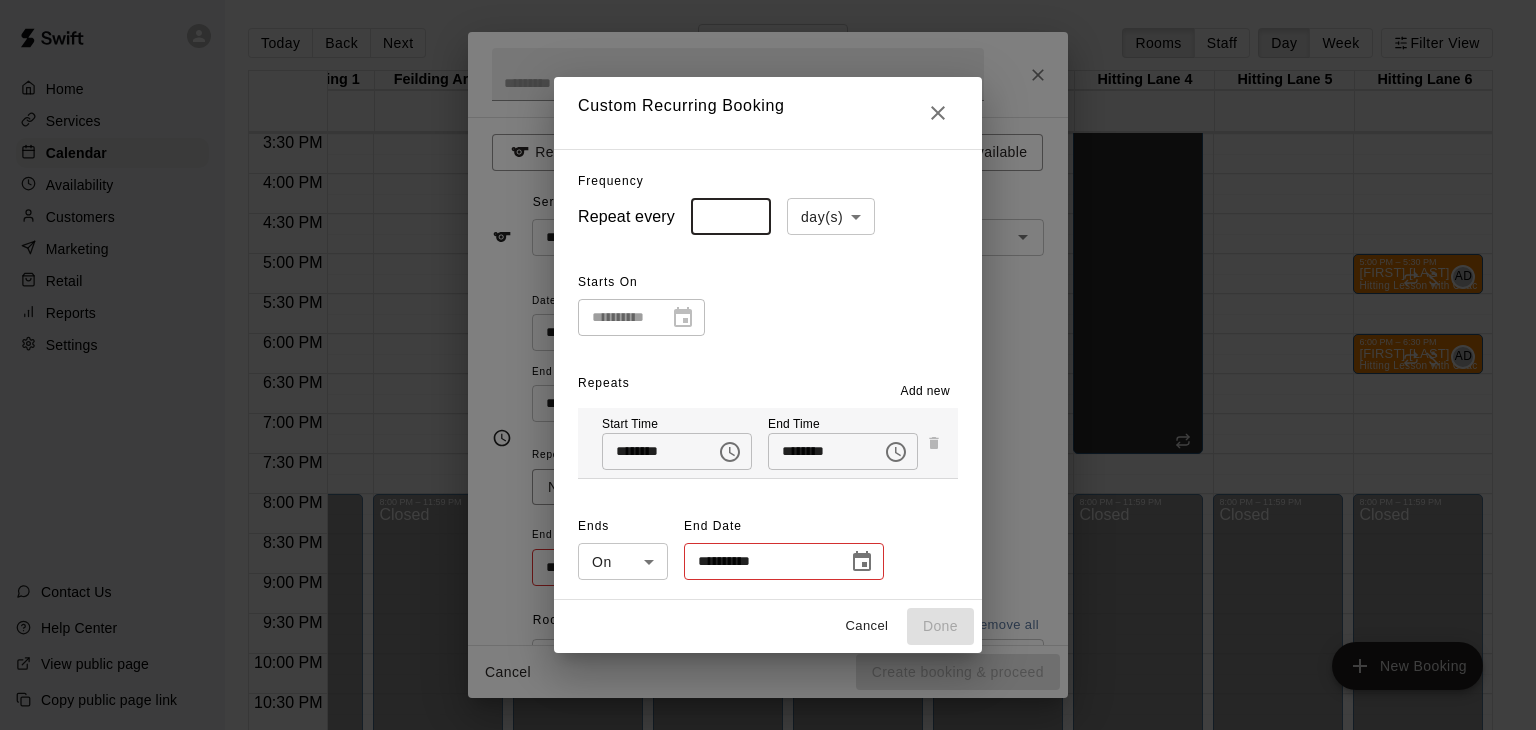 click on "*" at bounding box center (731, 216) 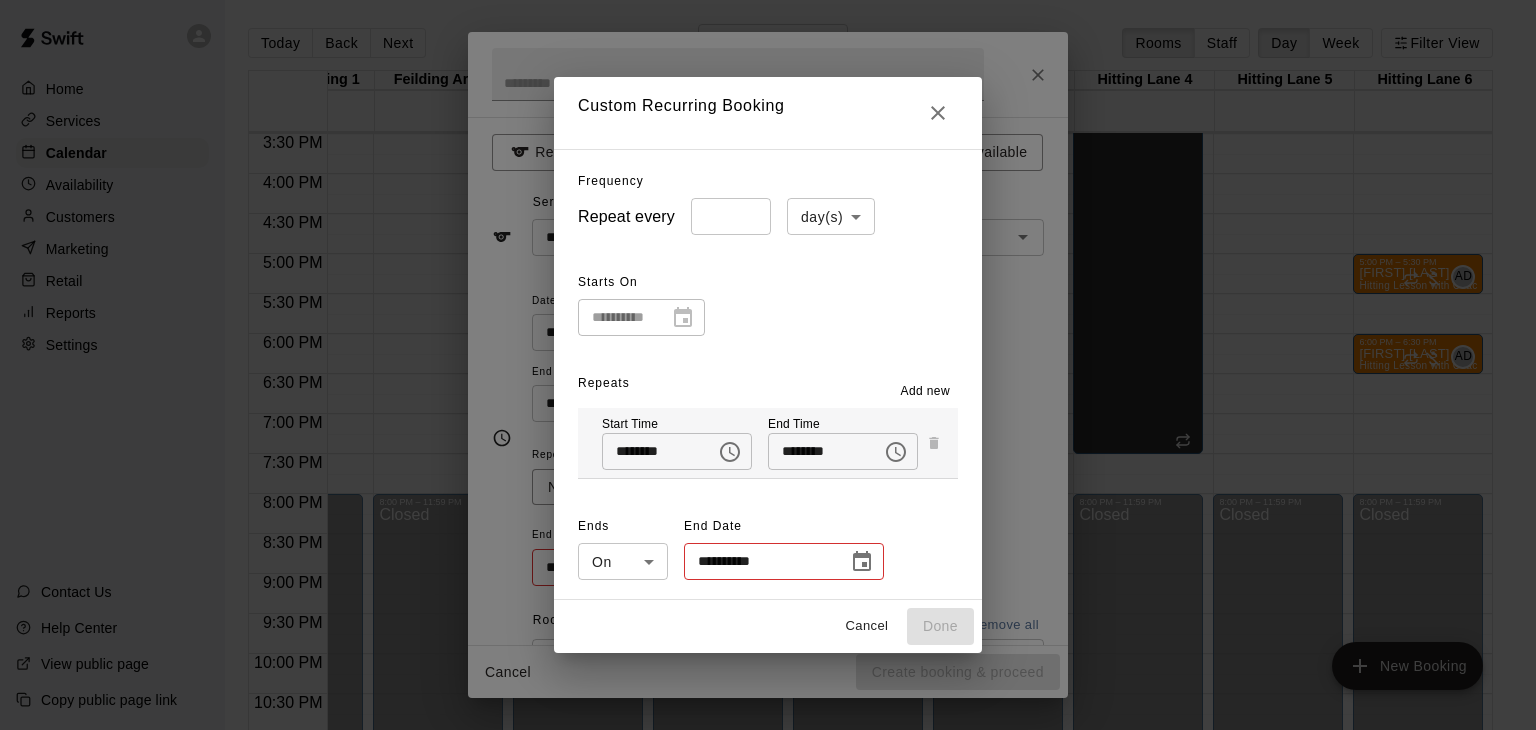 click on "**********" at bounding box center [759, 561] 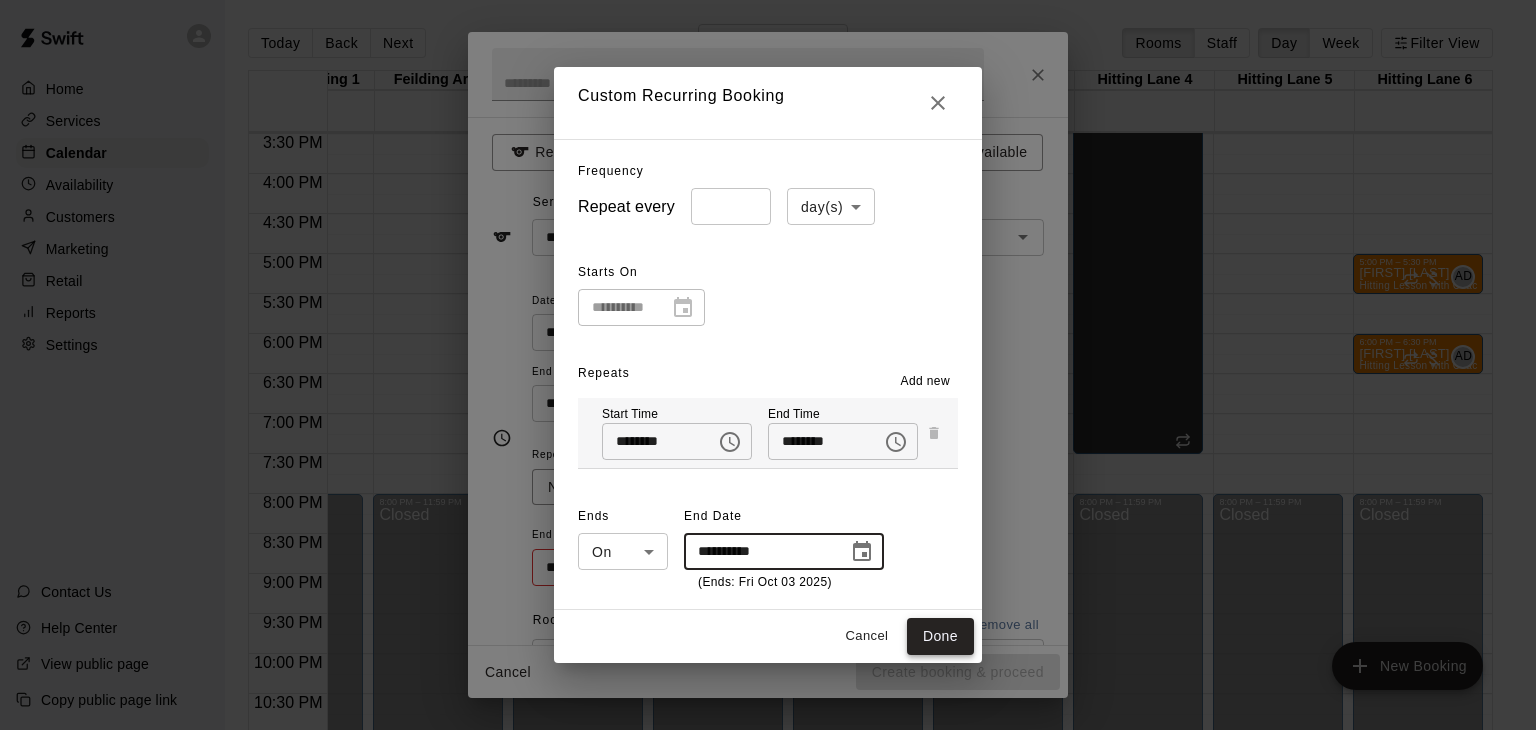 type on "**********" 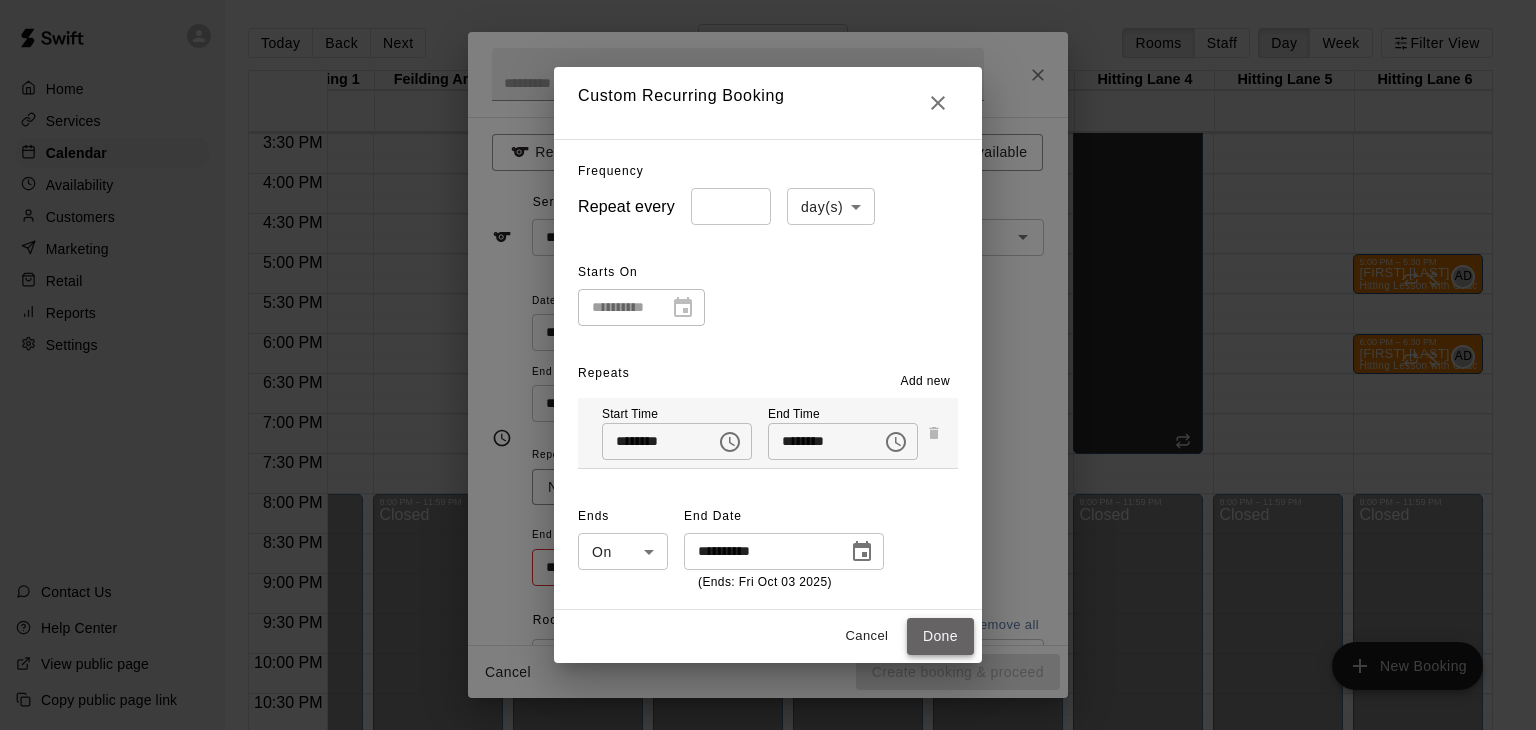 click on "Done" at bounding box center [940, 636] 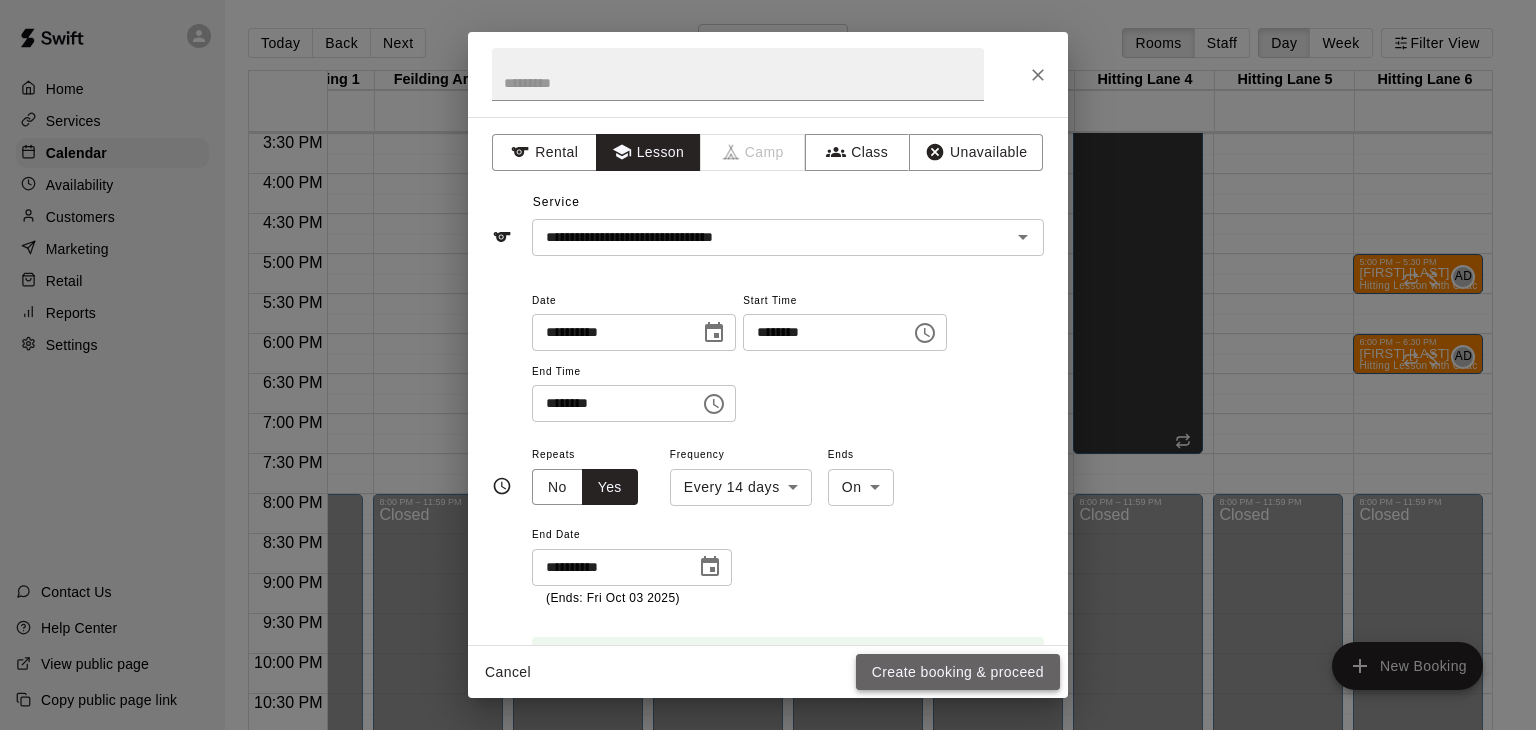 click on "Create booking & proceed" at bounding box center (958, 672) 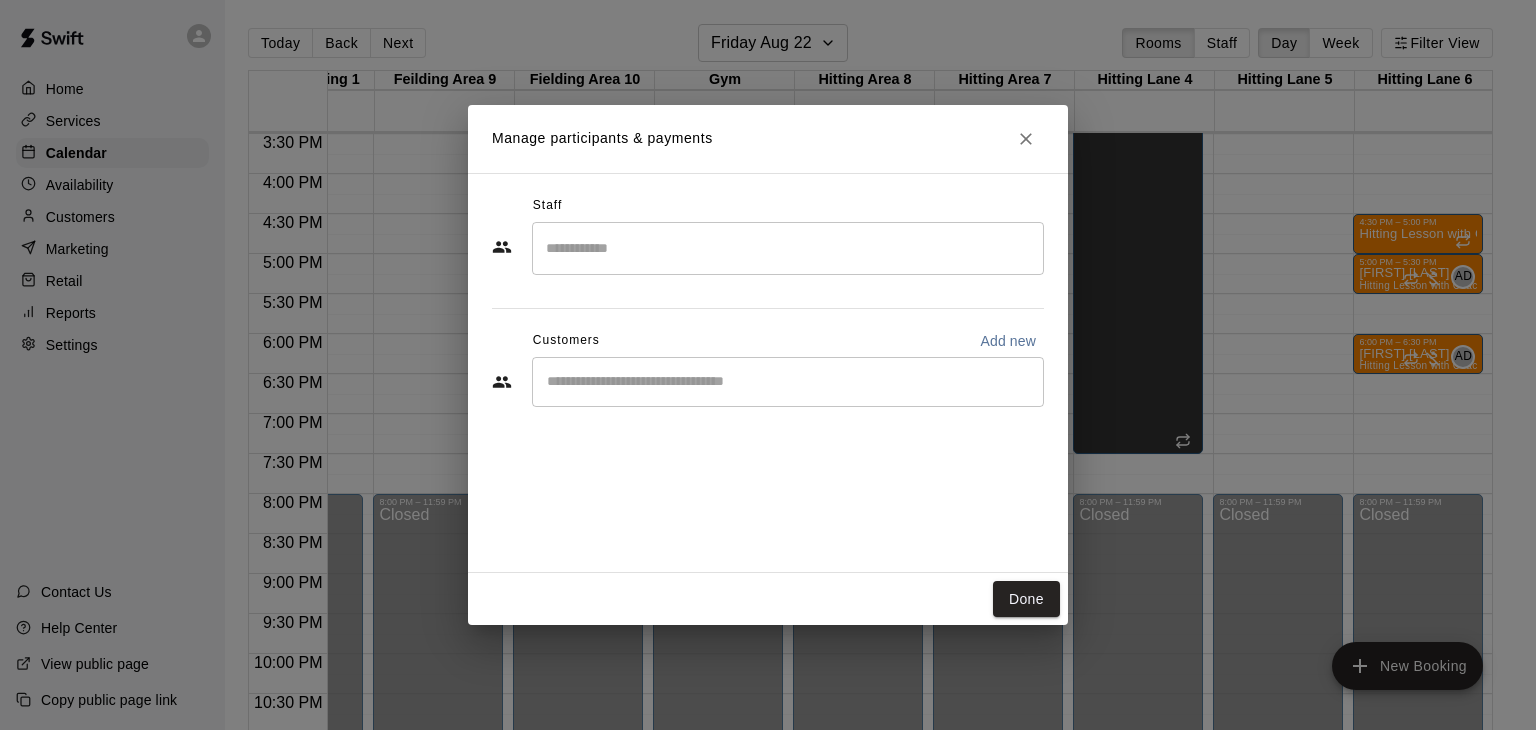 click at bounding box center (788, 248) 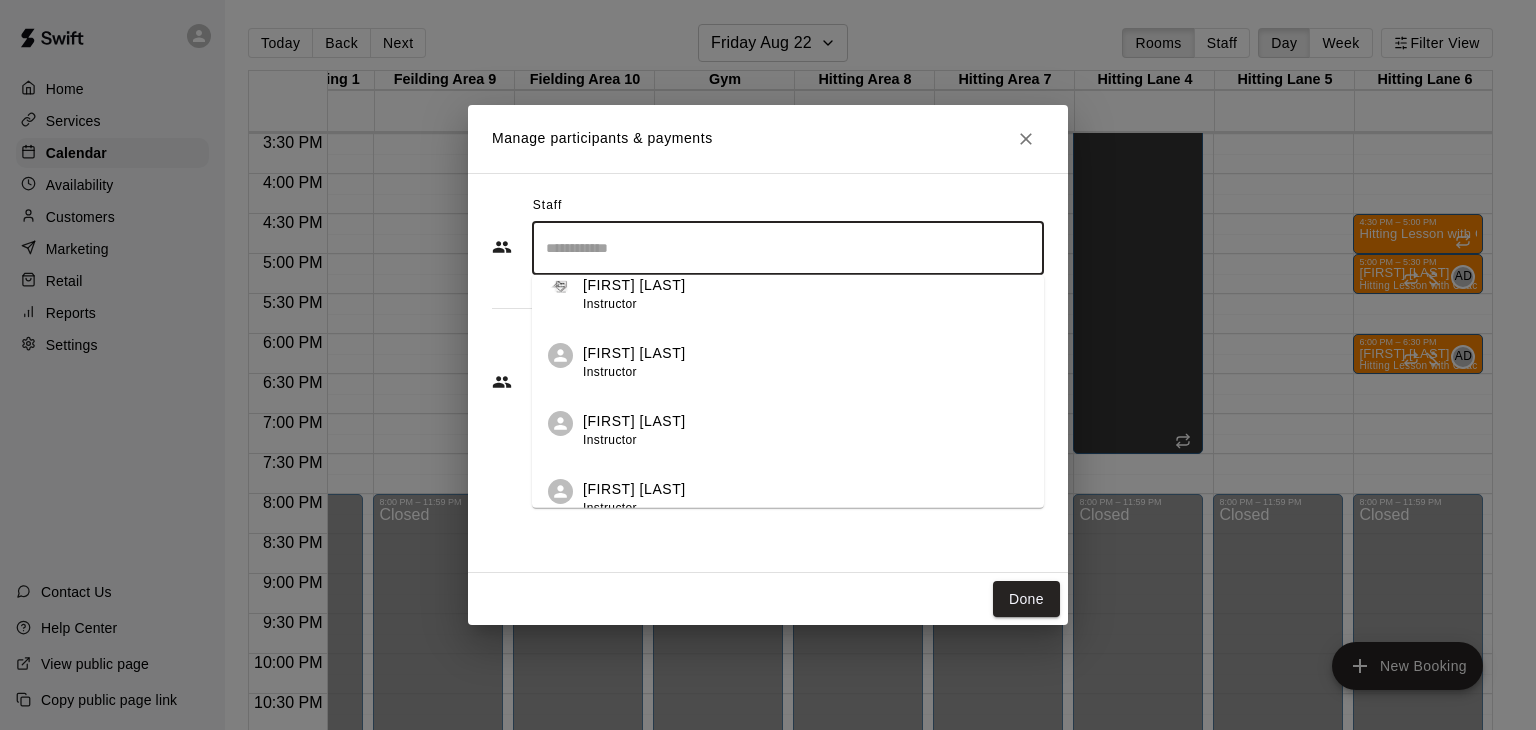 scroll, scrollTop: 164, scrollLeft: 0, axis: vertical 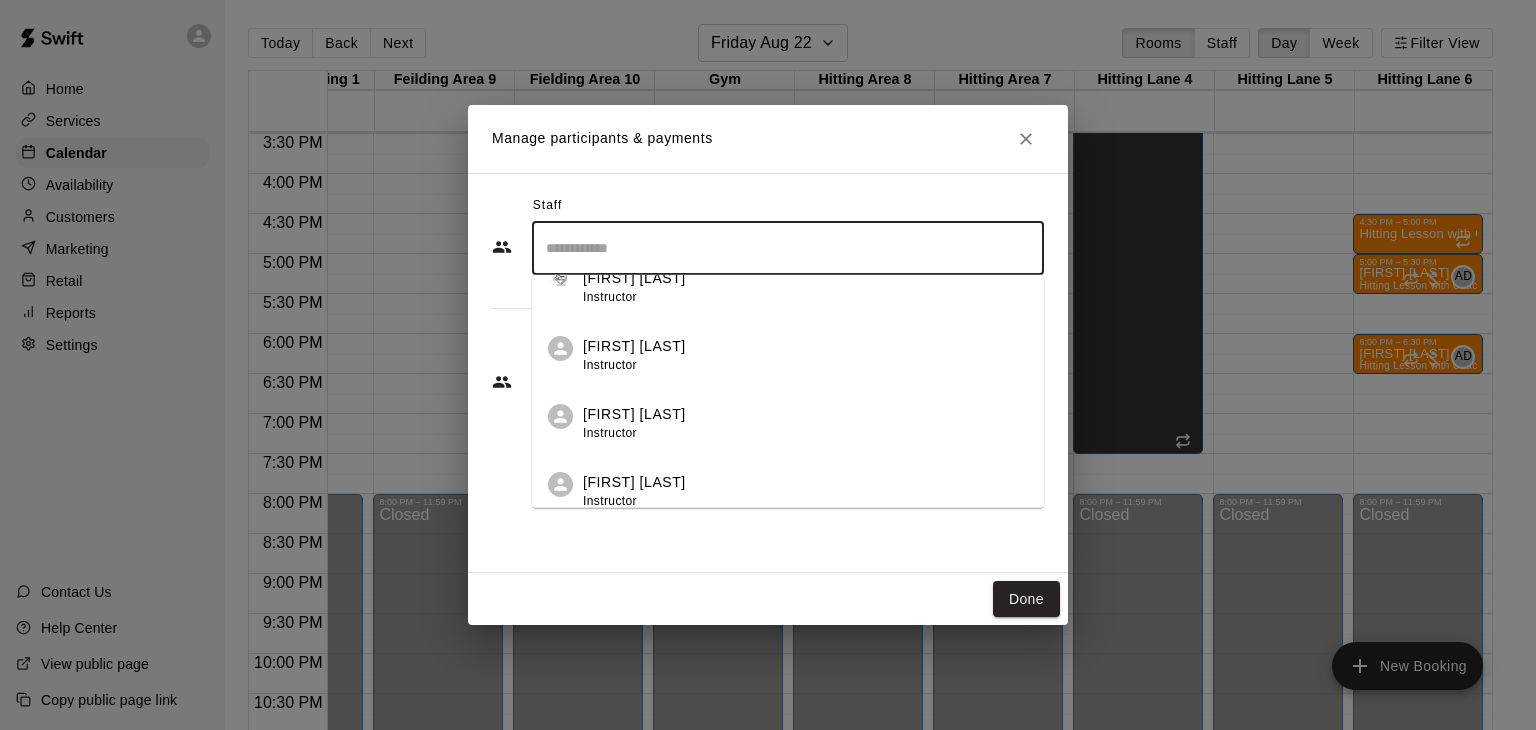 click on "Anthony Dionisio" at bounding box center (634, 482) 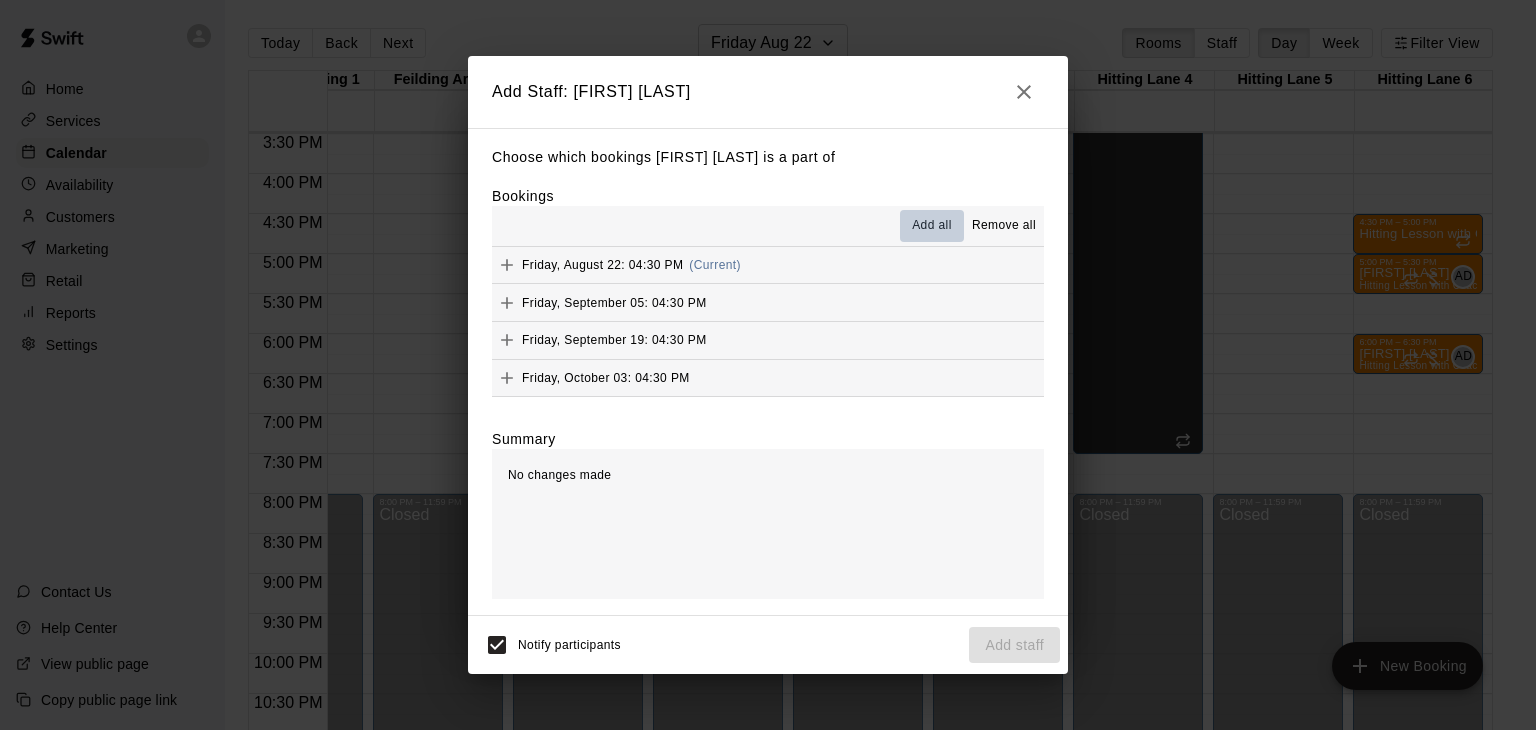 click on "Add all" at bounding box center (932, 226) 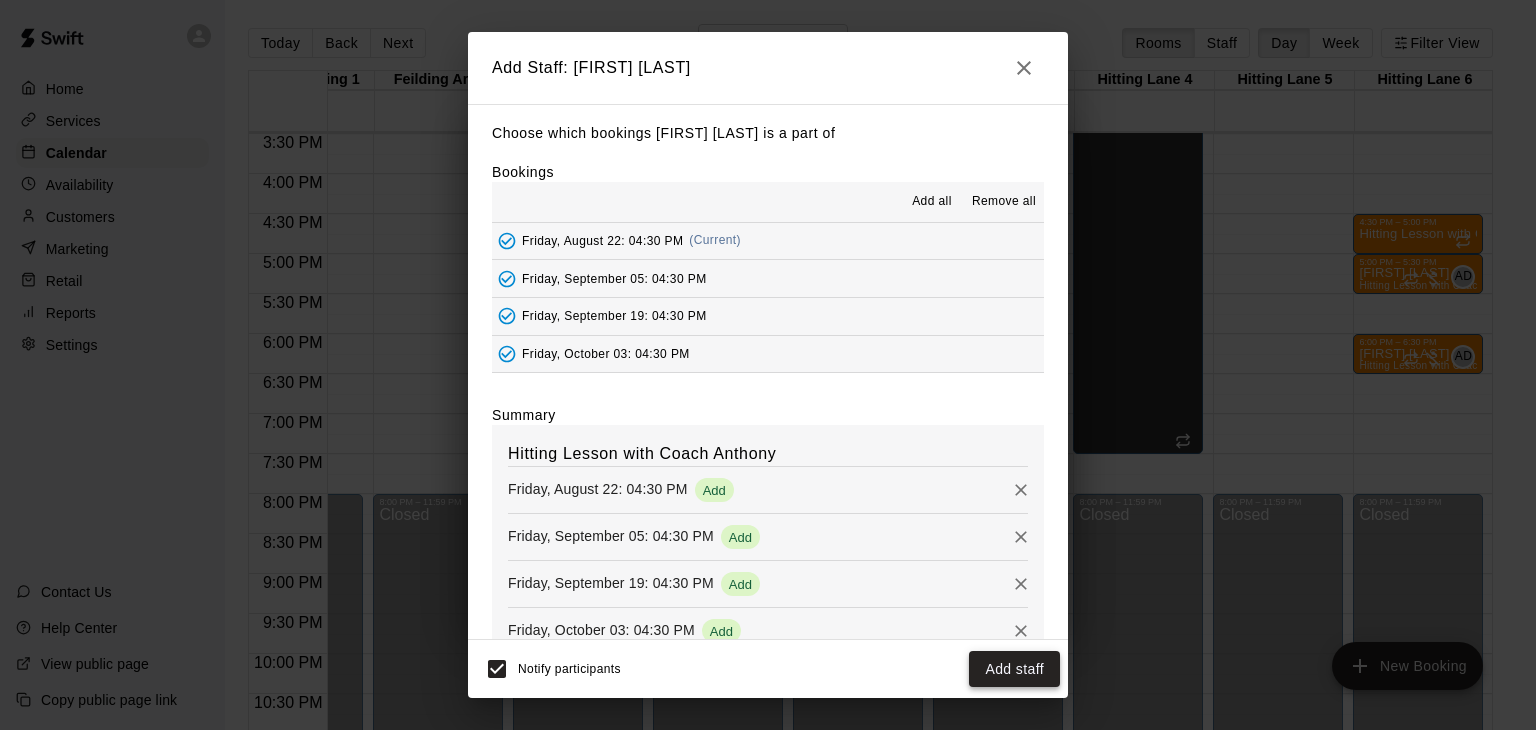 click on "Add staff" at bounding box center [1014, 669] 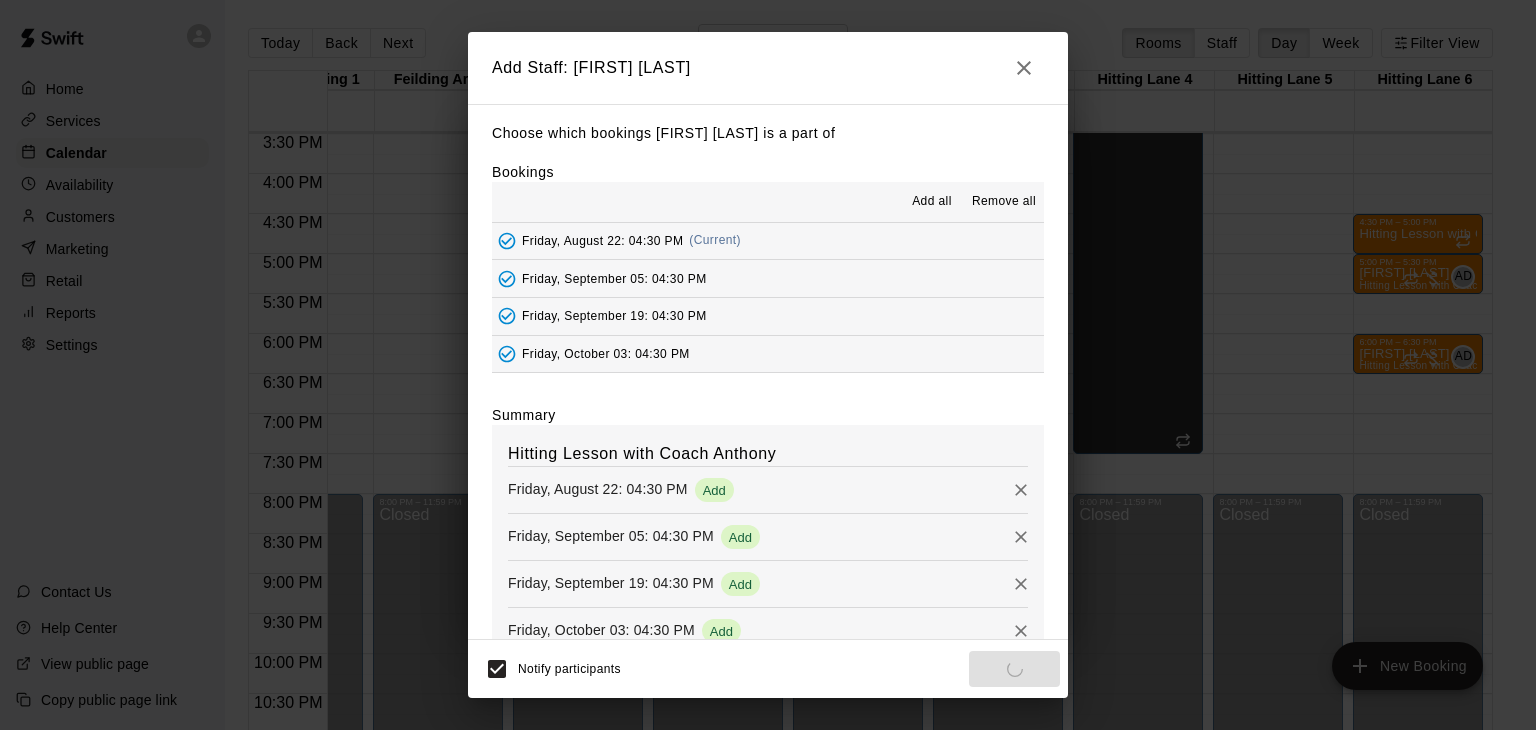 click on "Notify participants Add staff" at bounding box center [768, 669] 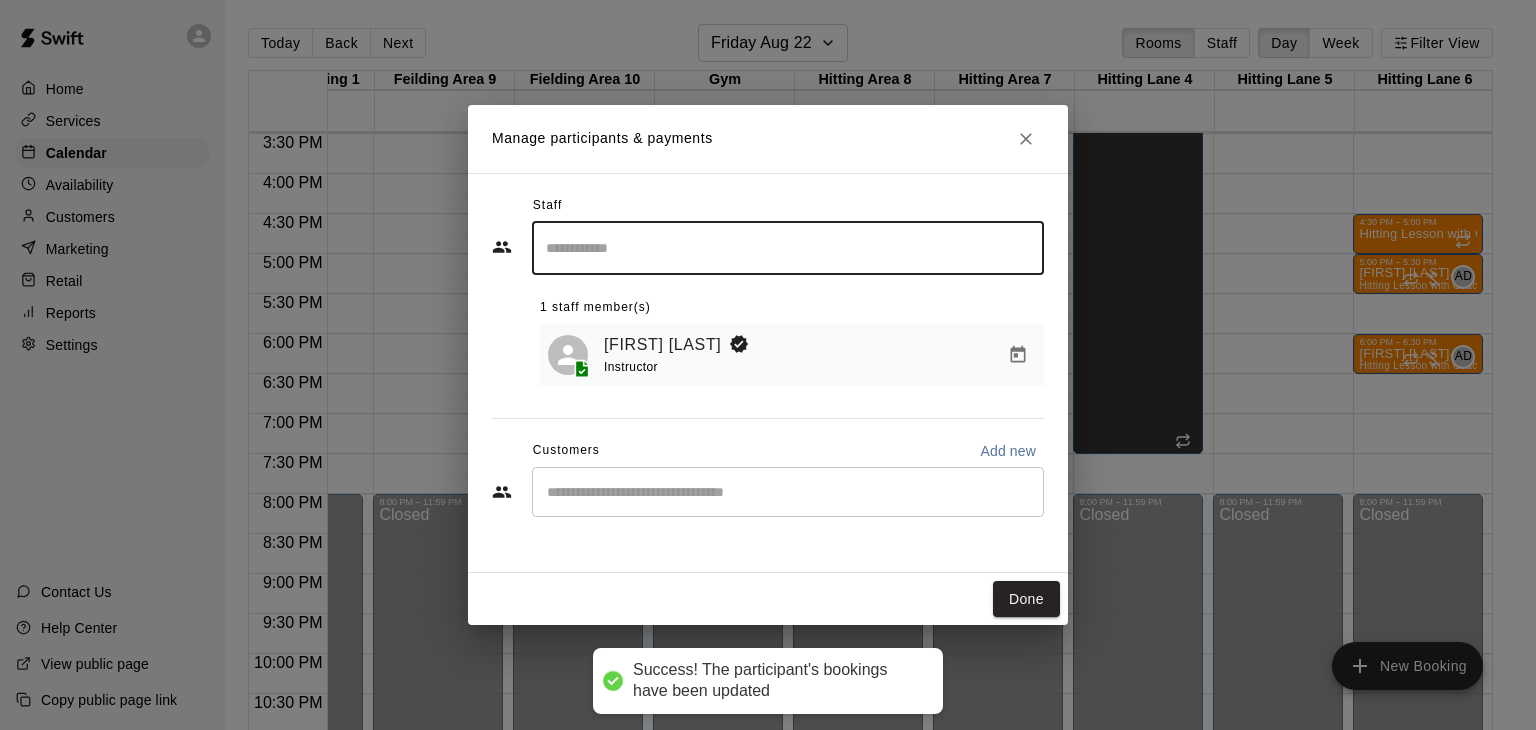 click at bounding box center (788, 492) 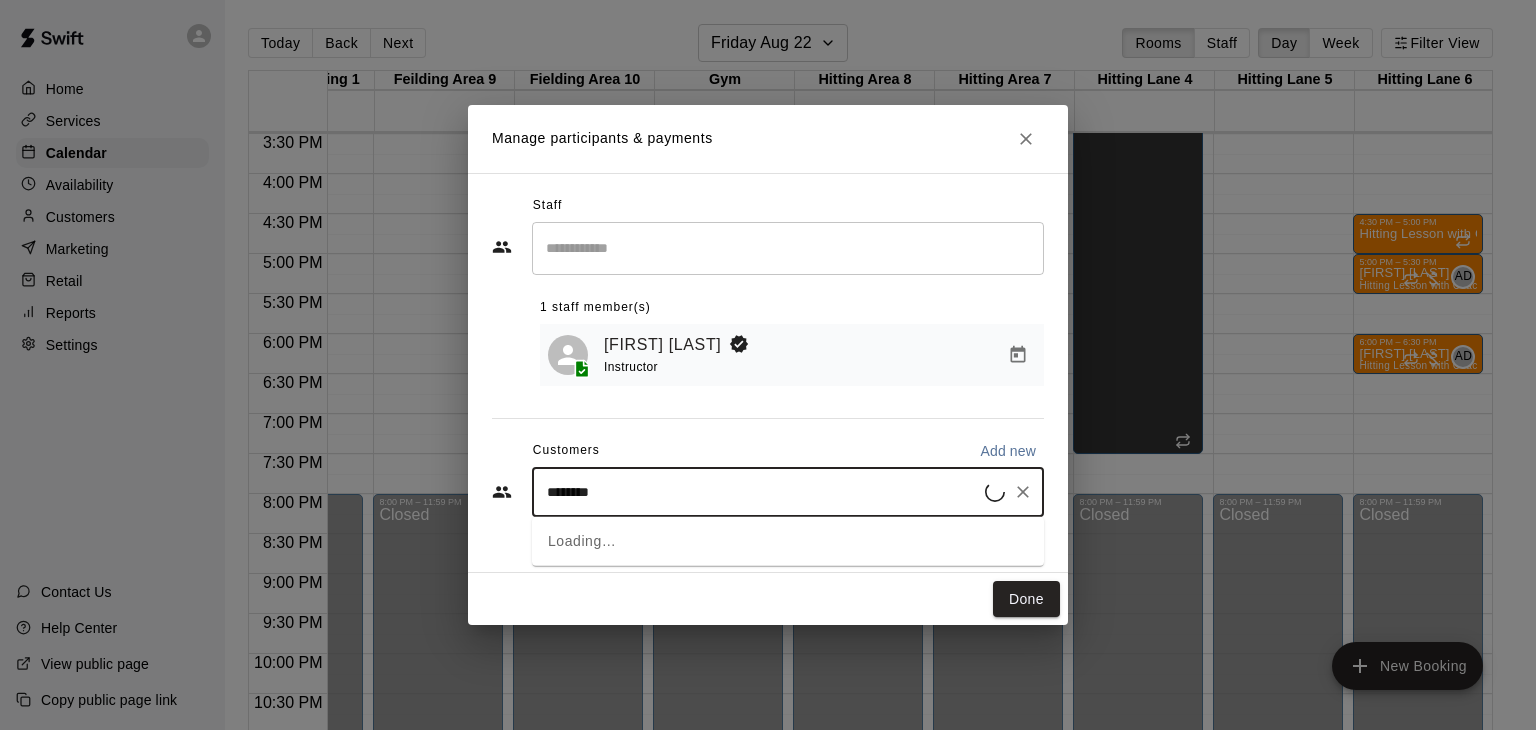 type on "********" 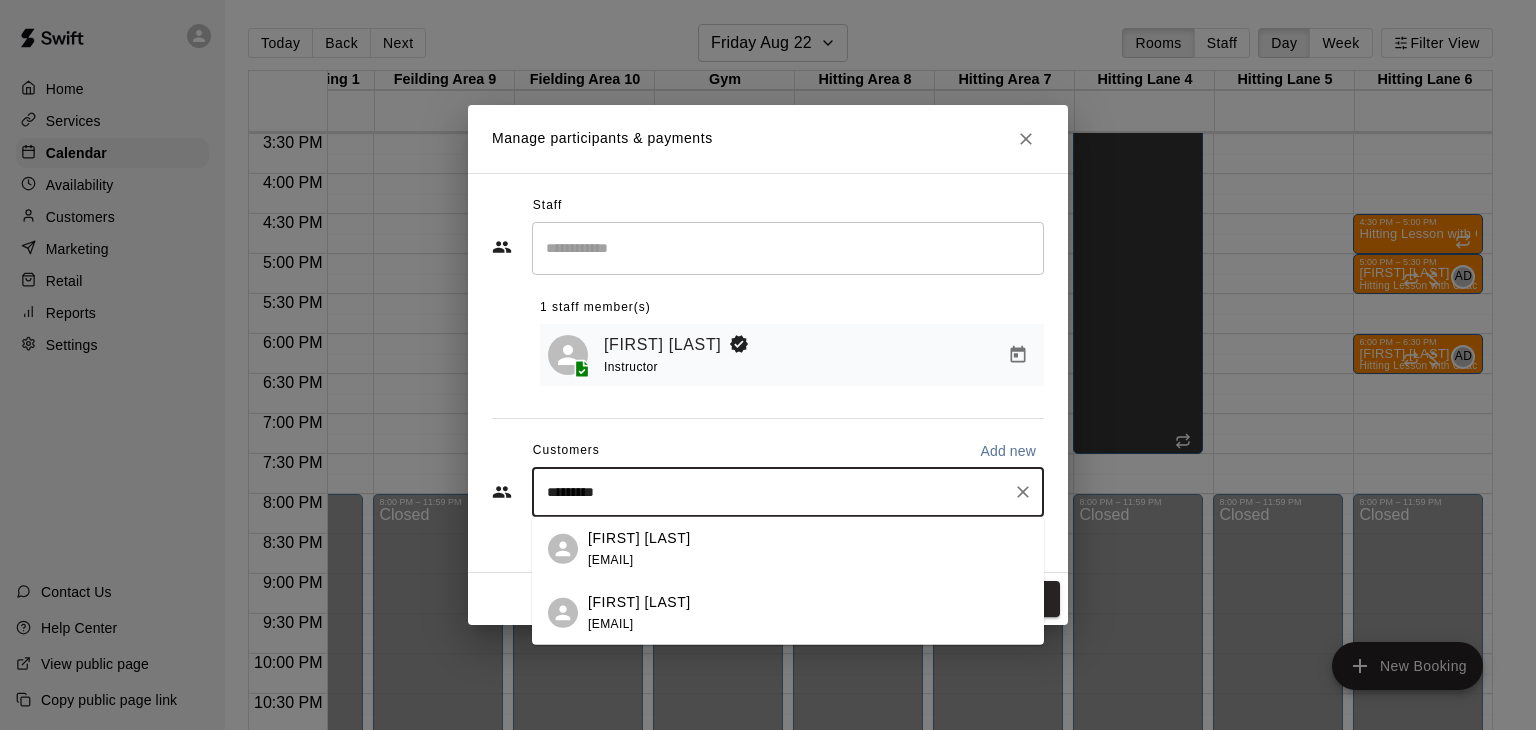click on "jon.yarborough843@gmail.com" at bounding box center [610, 623] 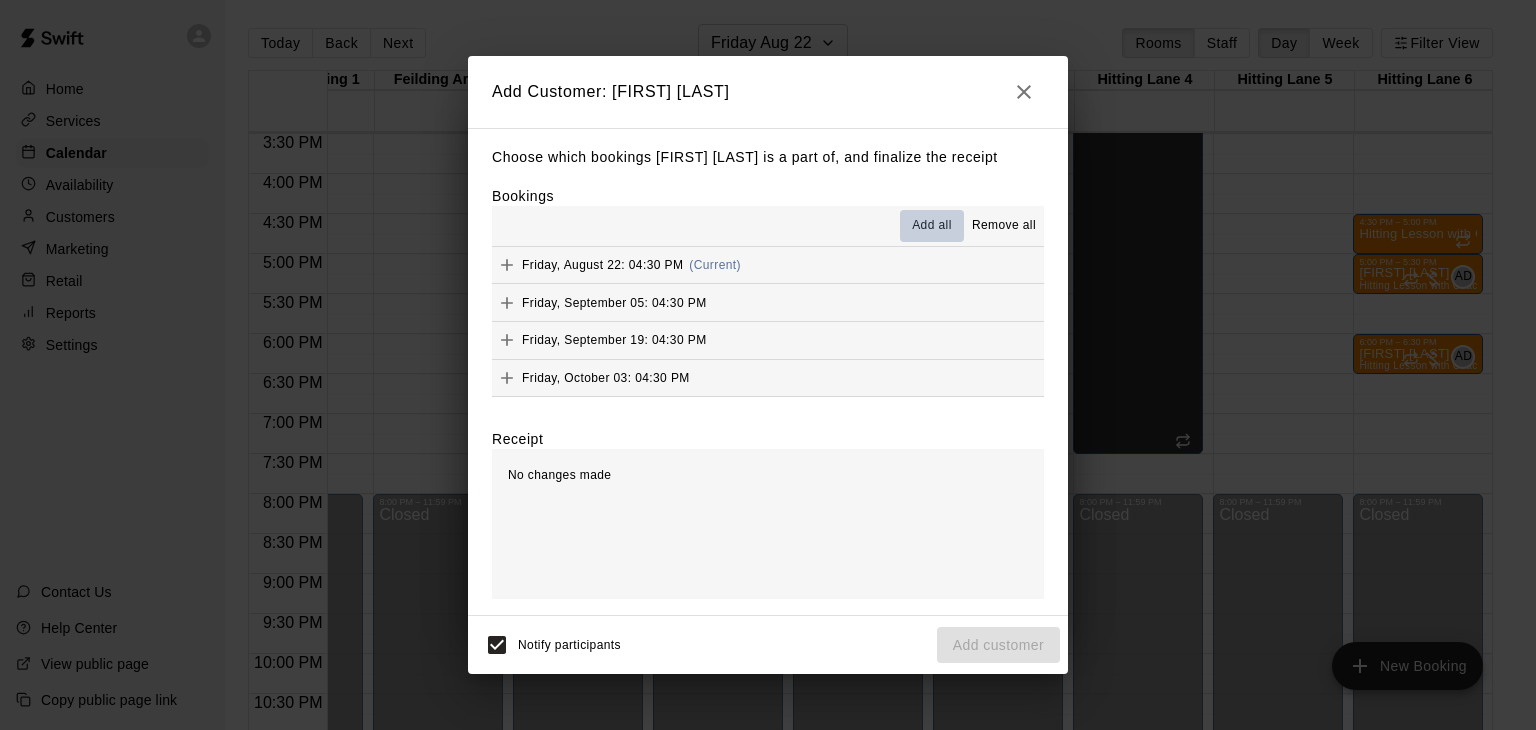 click on "Add all" at bounding box center [932, 226] 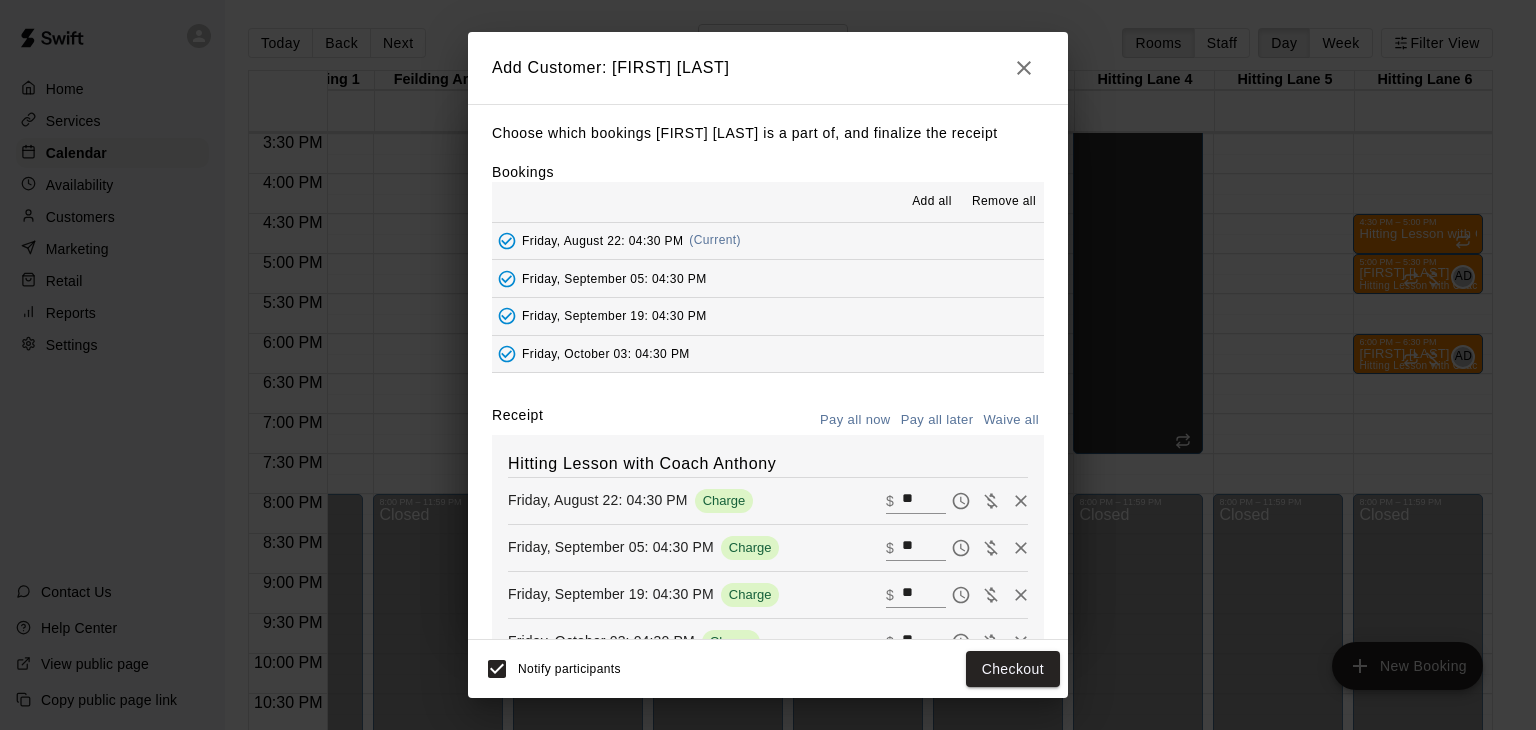 click on "Friday, August 22: 04:30 PM (Current)" at bounding box center (768, 241) 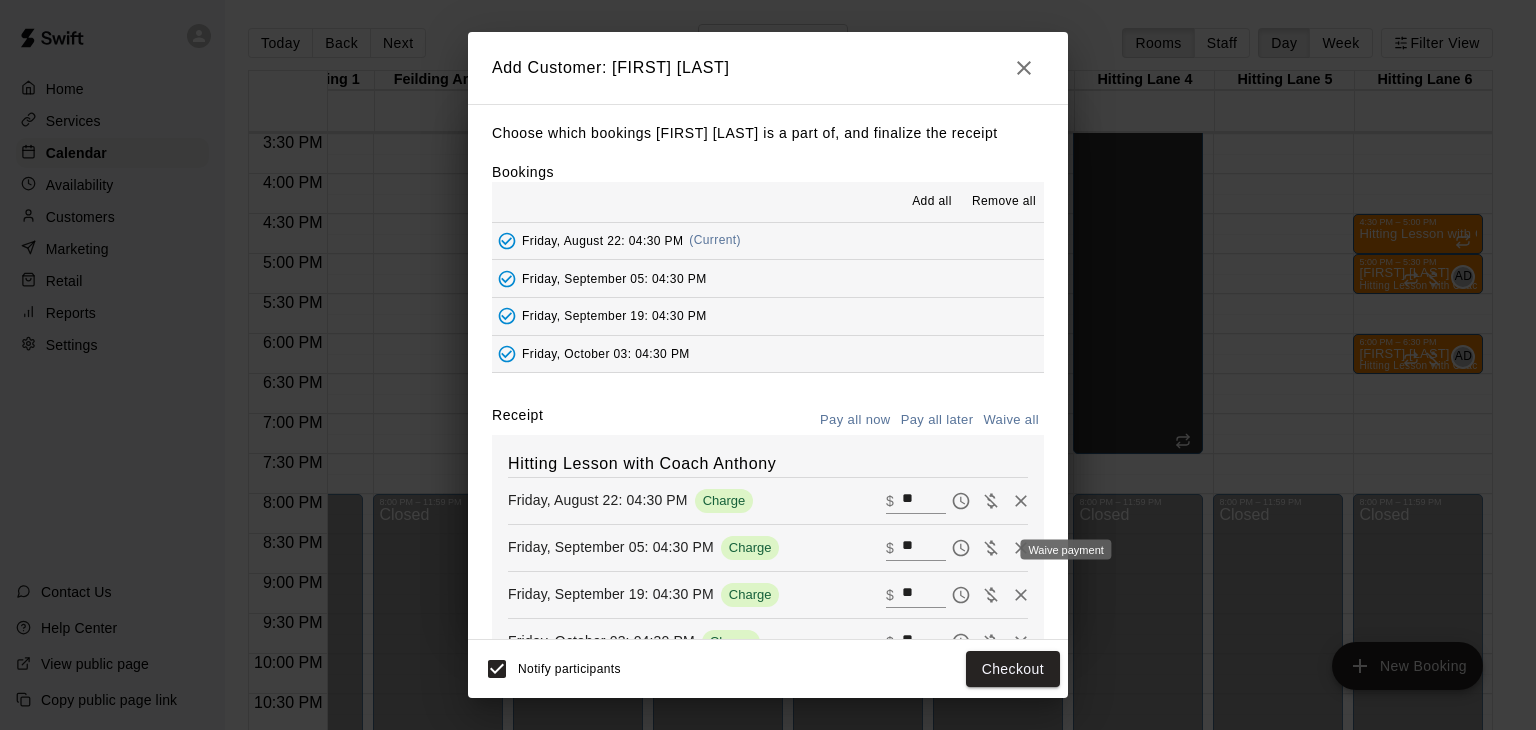 click at bounding box center (991, 548) 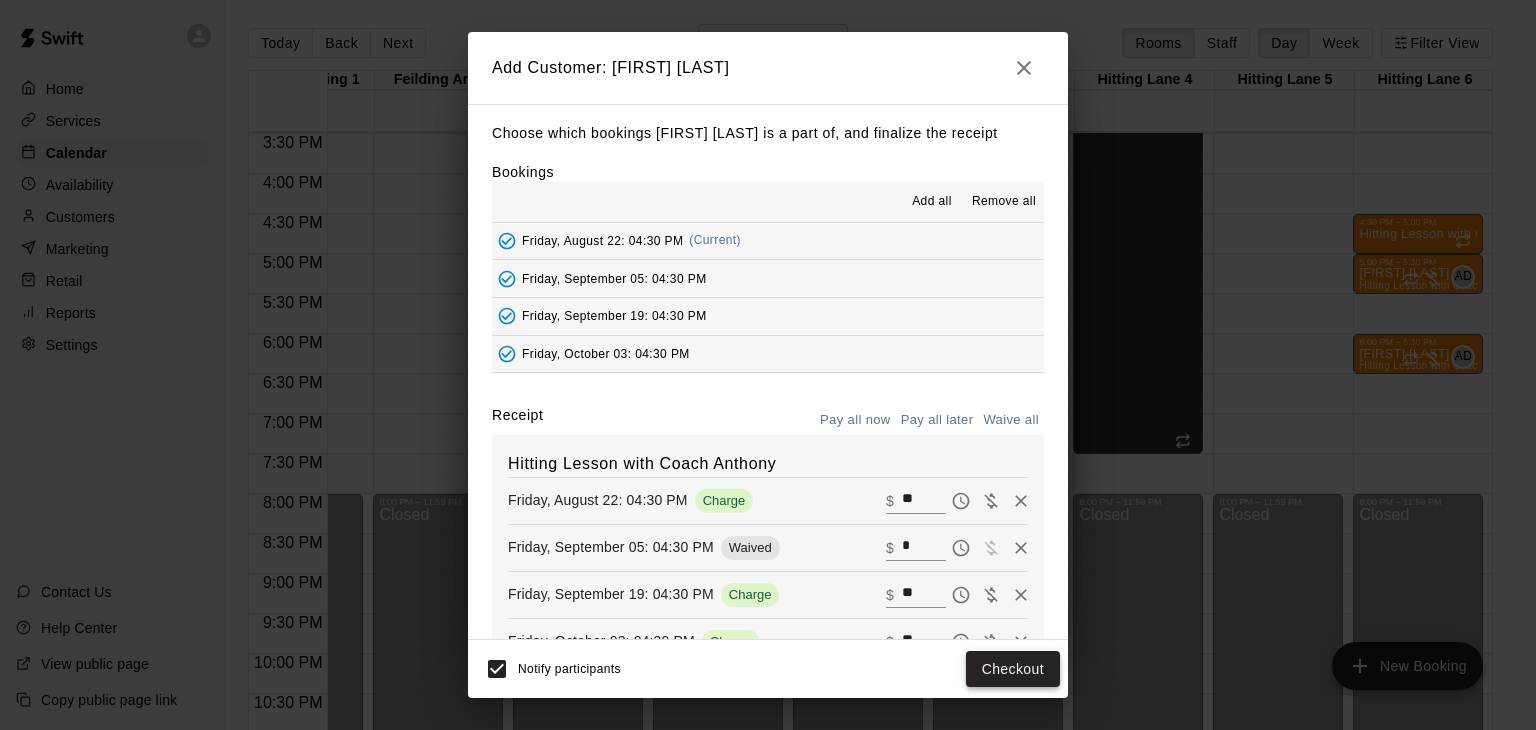 click on "Checkout" at bounding box center (1013, 669) 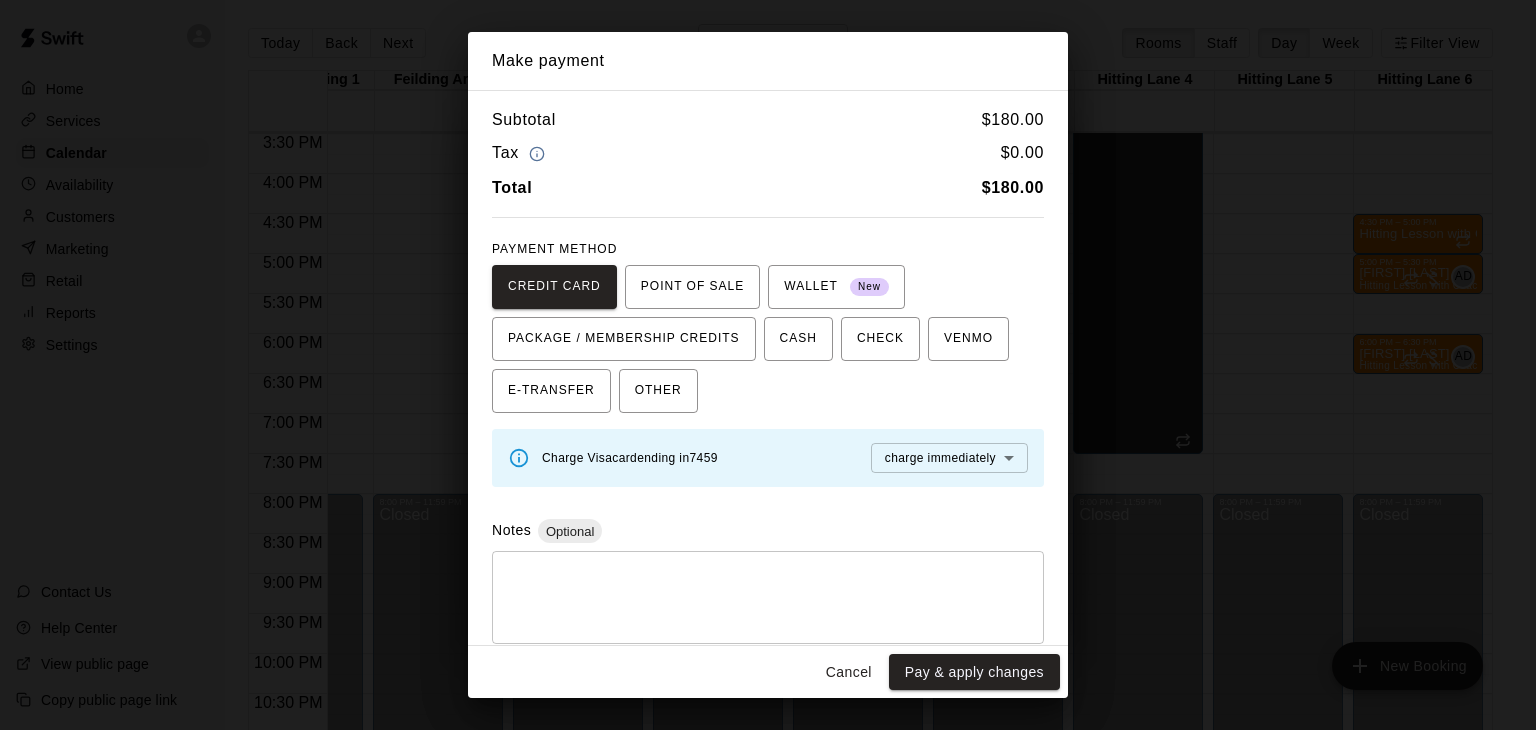 click on "Pay & apply changes" at bounding box center (974, 672) 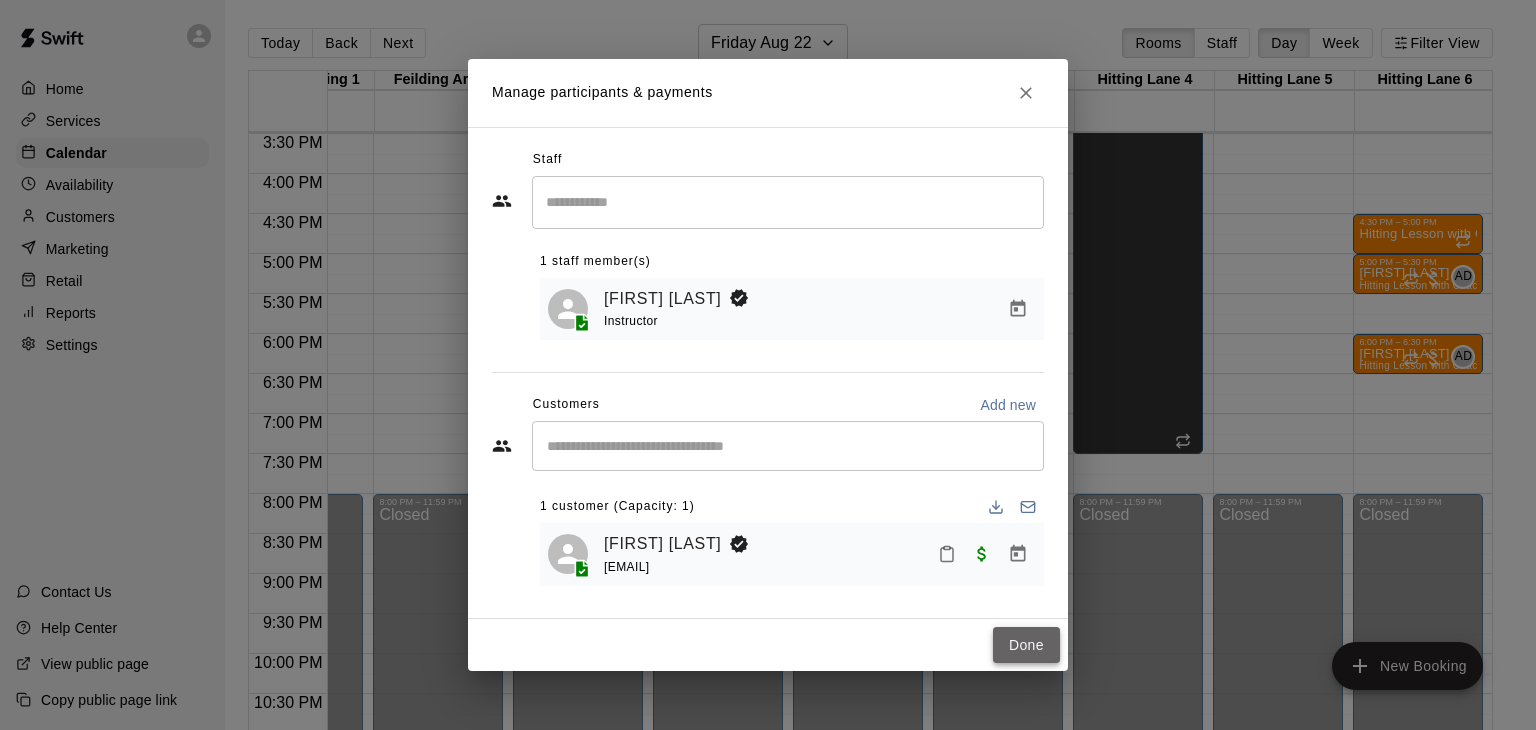 click on "Done" at bounding box center (1026, 645) 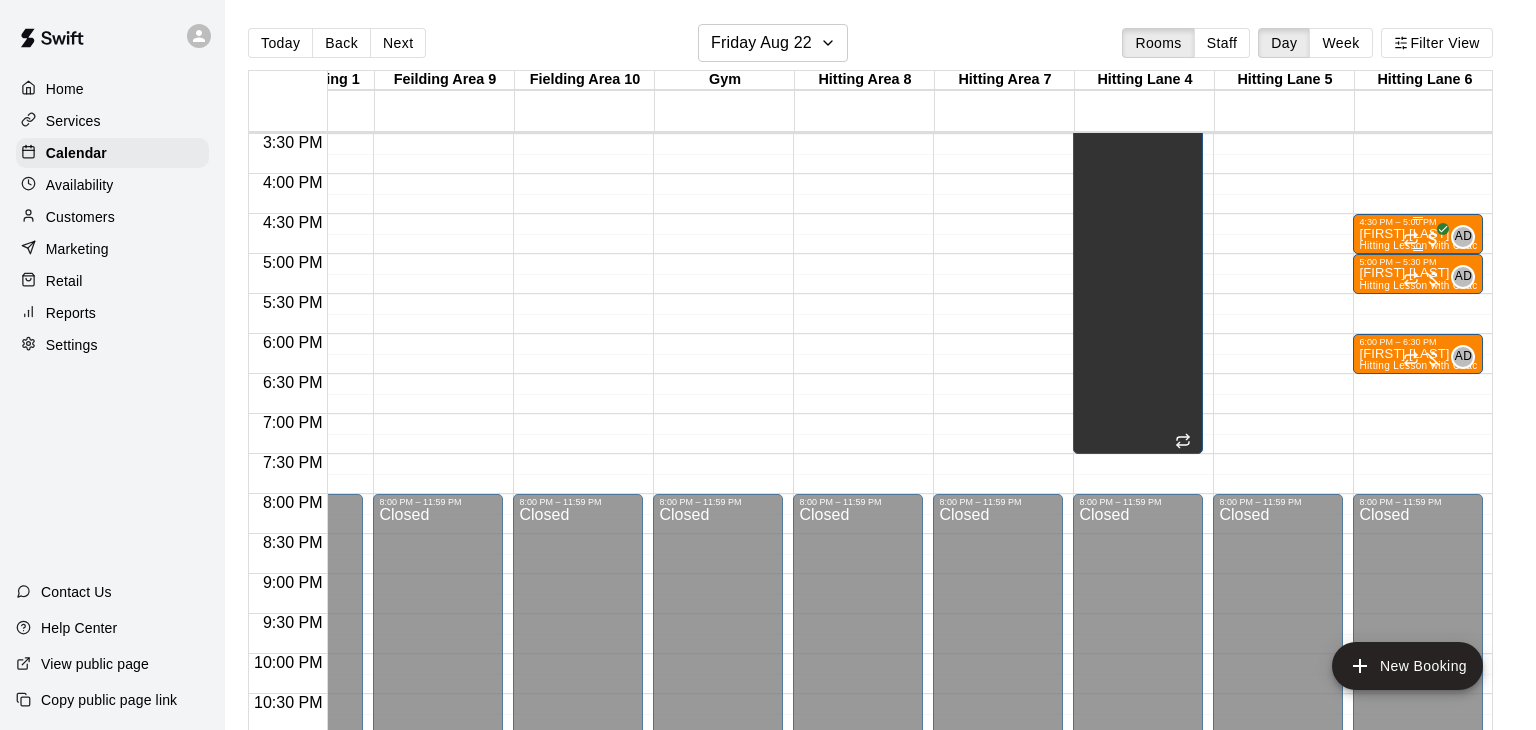 click at bounding box center (1423, 239) 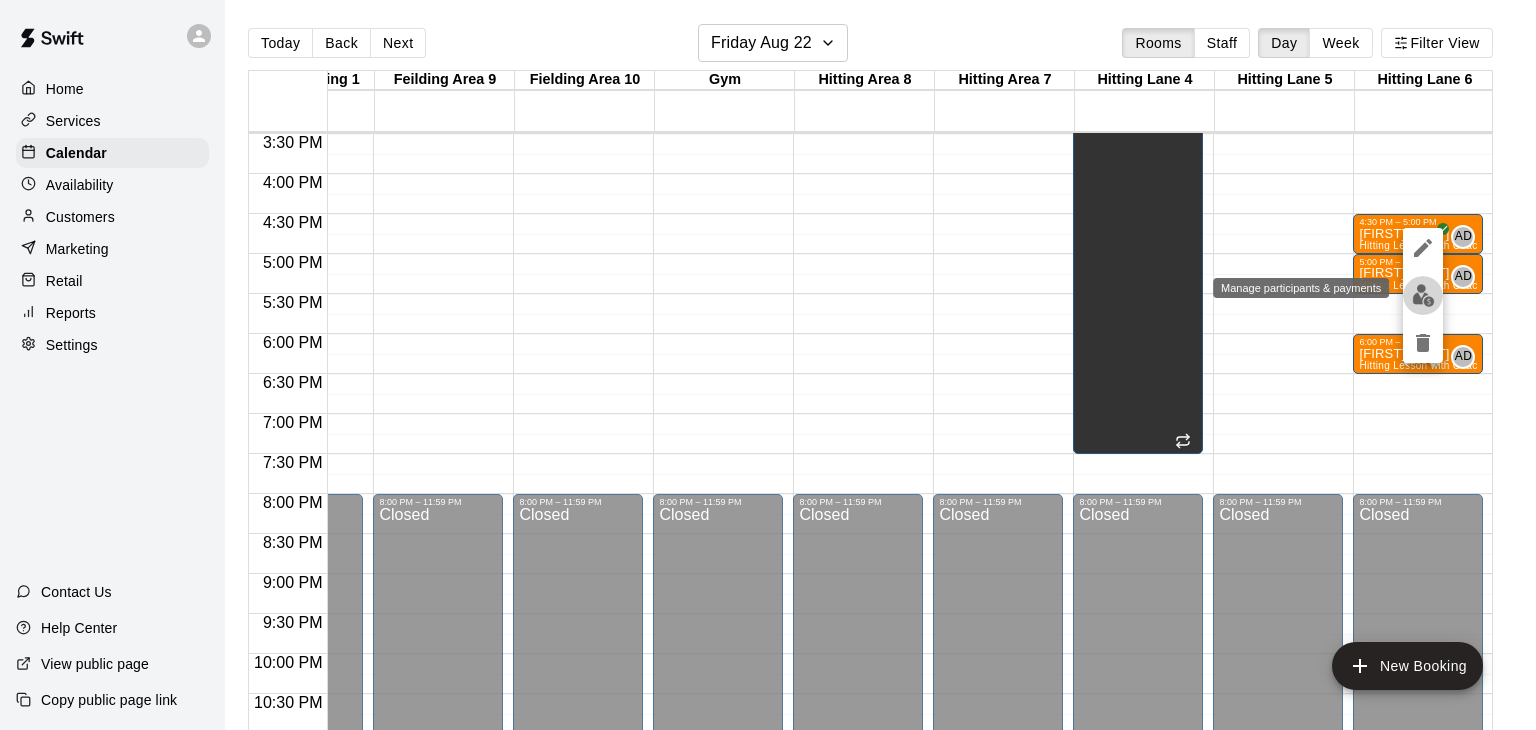 click at bounding box center (1423, 295) 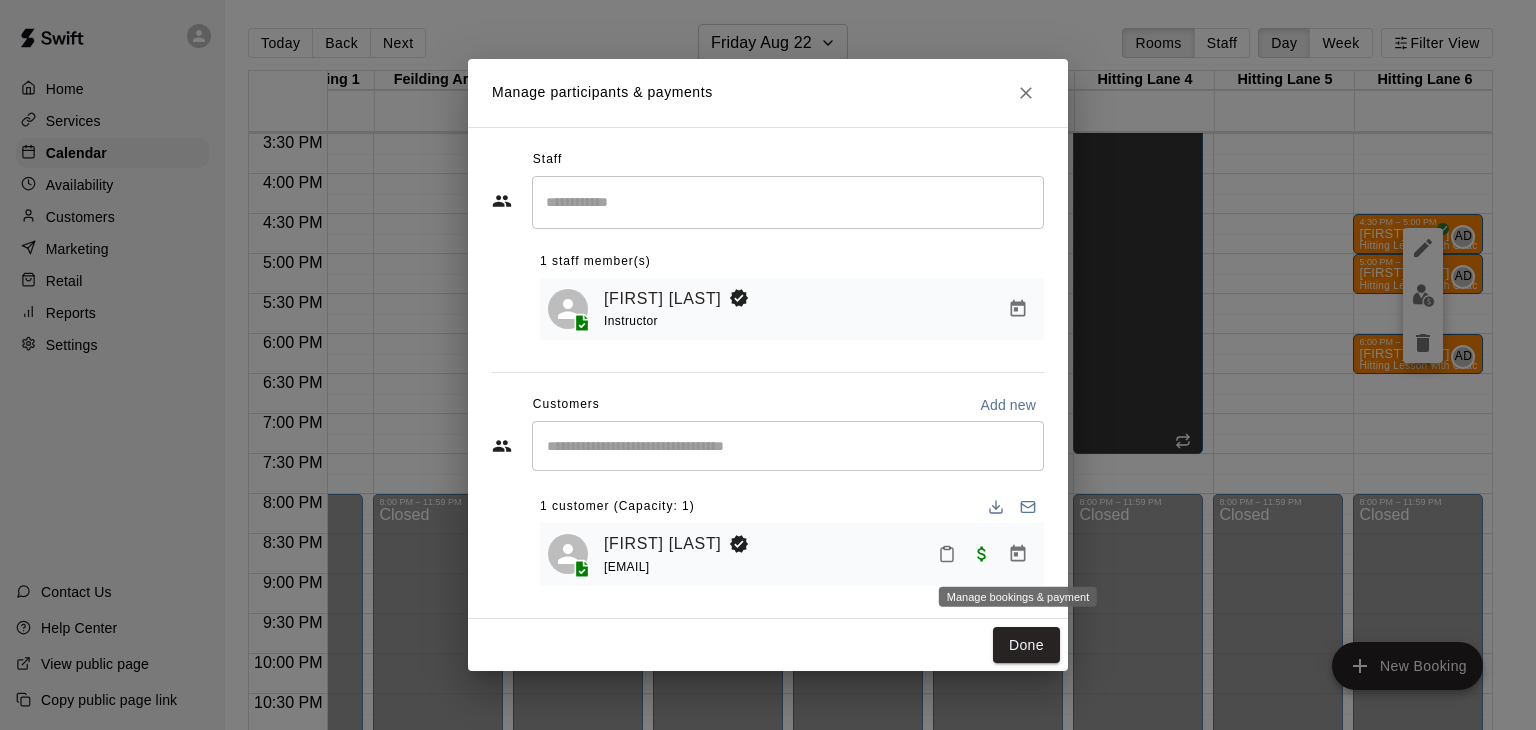 click 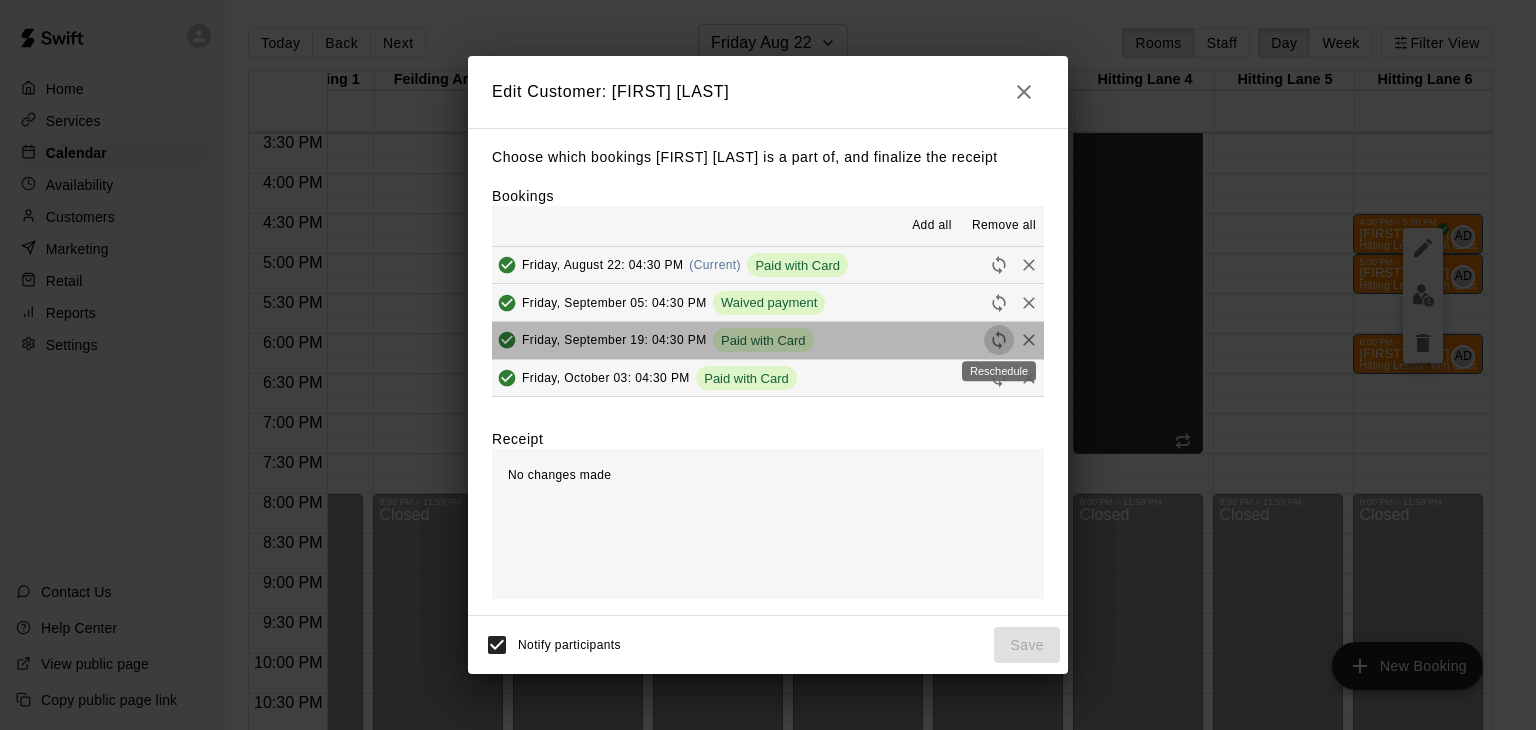 click 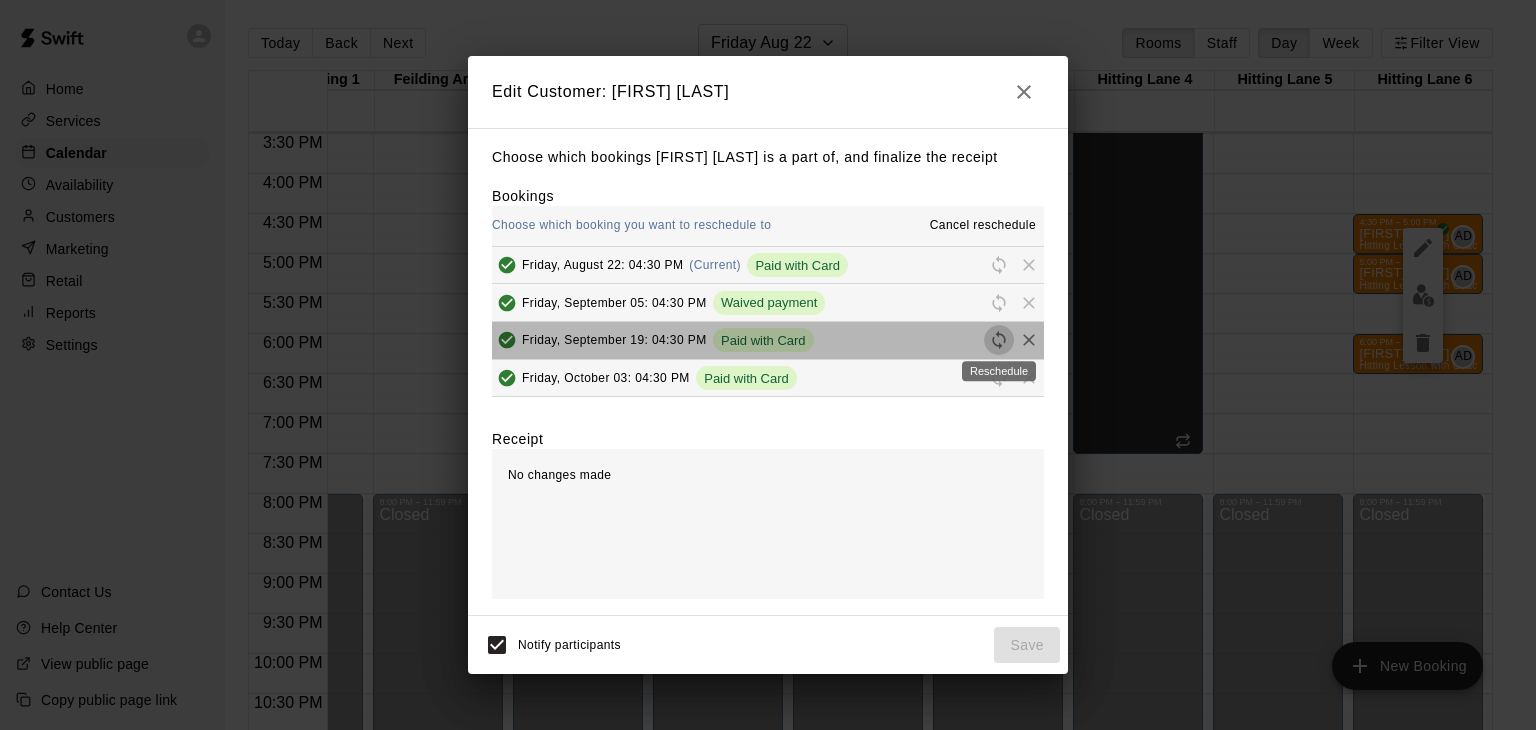 click 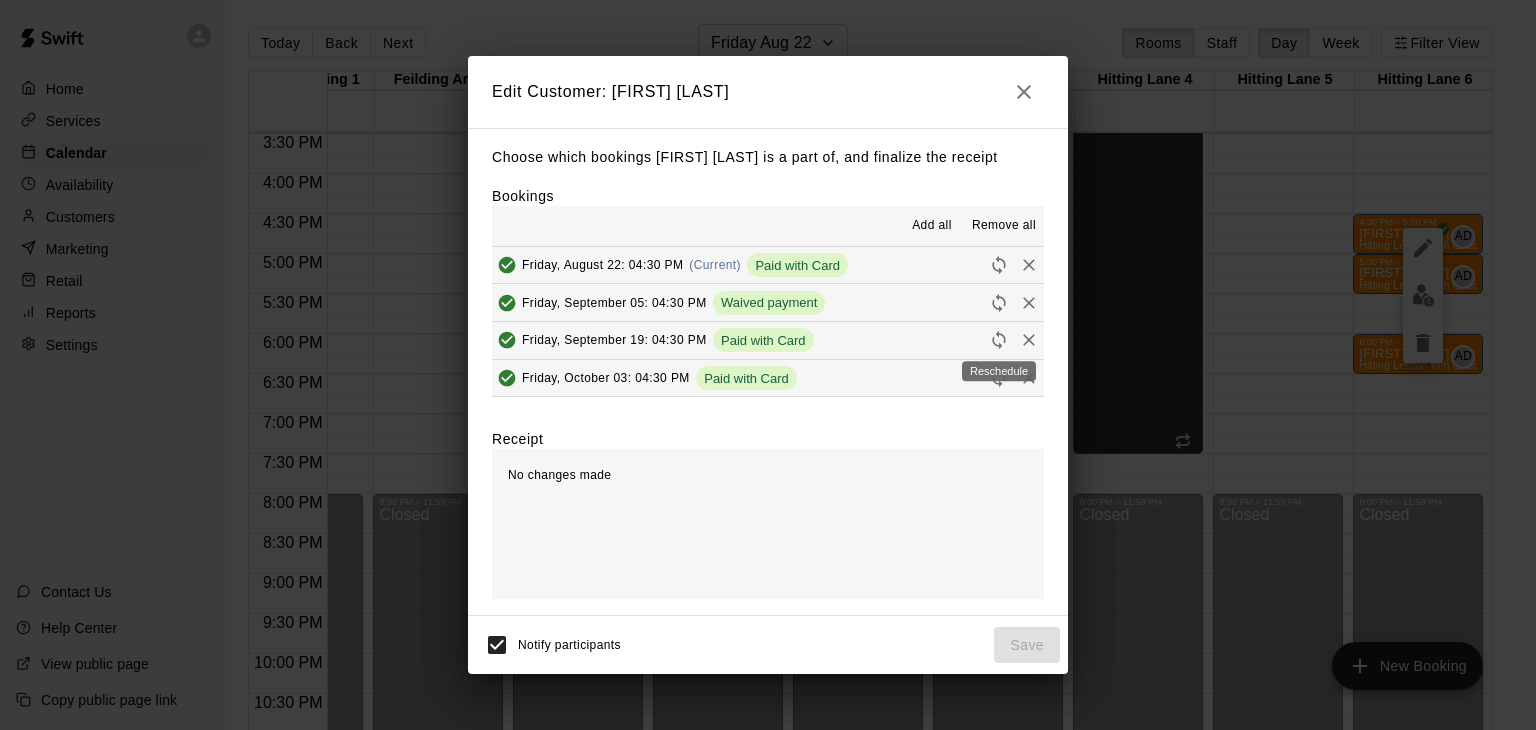 click on "Home Services Calendar Availability Customers Marketing Retail Reports Settings Contact Us Help Center View public page Copy public page link Today Back Next Friday Aug 22 Rooms Staff Day Week Filter View Fielding Area 11 22 Fri Adult Pitching 2 22 Fri Rapsodo Lane 3 22 Fri Adult Pitching 1 22 Fri Feilding Area 9 22 Fri Fielding Area 10 22 Fri Gym 22 Fri Hitting Area 8 22 Fri Hitting Area 7 22 Fri Hitting Lane 4 22 Fri Hitting Lane 5 22 Fri Hitting Lane 6 22 Fri 12:00 AM 12:30 AM 1:00 AM 1:30 AM 2:00 AM 2:30 AM 3:00 AM 3:30 AM 4:00 AM 4:30 AM 5:00 AM 5:30 AM 6:00 AM 6:30 AM 7:00 AM 7:30 AM 8:00 AM 8:30 AM 9:00 AM 9:30 AM 10:00 AM 10:30 AM 11:00 AM 11:30 AM 12:00 PM 12:30 PM 1:00 PM 1:30 PM 2:00 PM 2:30 PM 3:00 PM 3:30 PM 4:00 PM 4:30 PM 5:00 PM 5:30 PM 6:00 PM 6:30 PM 7:00 PM 7:30 PM 8:00 PM 8:30 PM 9:00 PM 9:30 PM 10:00 PM 10:30 PM 11:00 PM 11:30 PM 12:00 AM – 12:00 PM Closed 8:00 PM – 11:59 PM Closed 12:00 AM – 12:00 PM Closed 8:00 PM – 11:59 PM Closed 12:00 AM – 12:00 PM Closed Closed Closed ALEX" at bounding box center (768, 381) 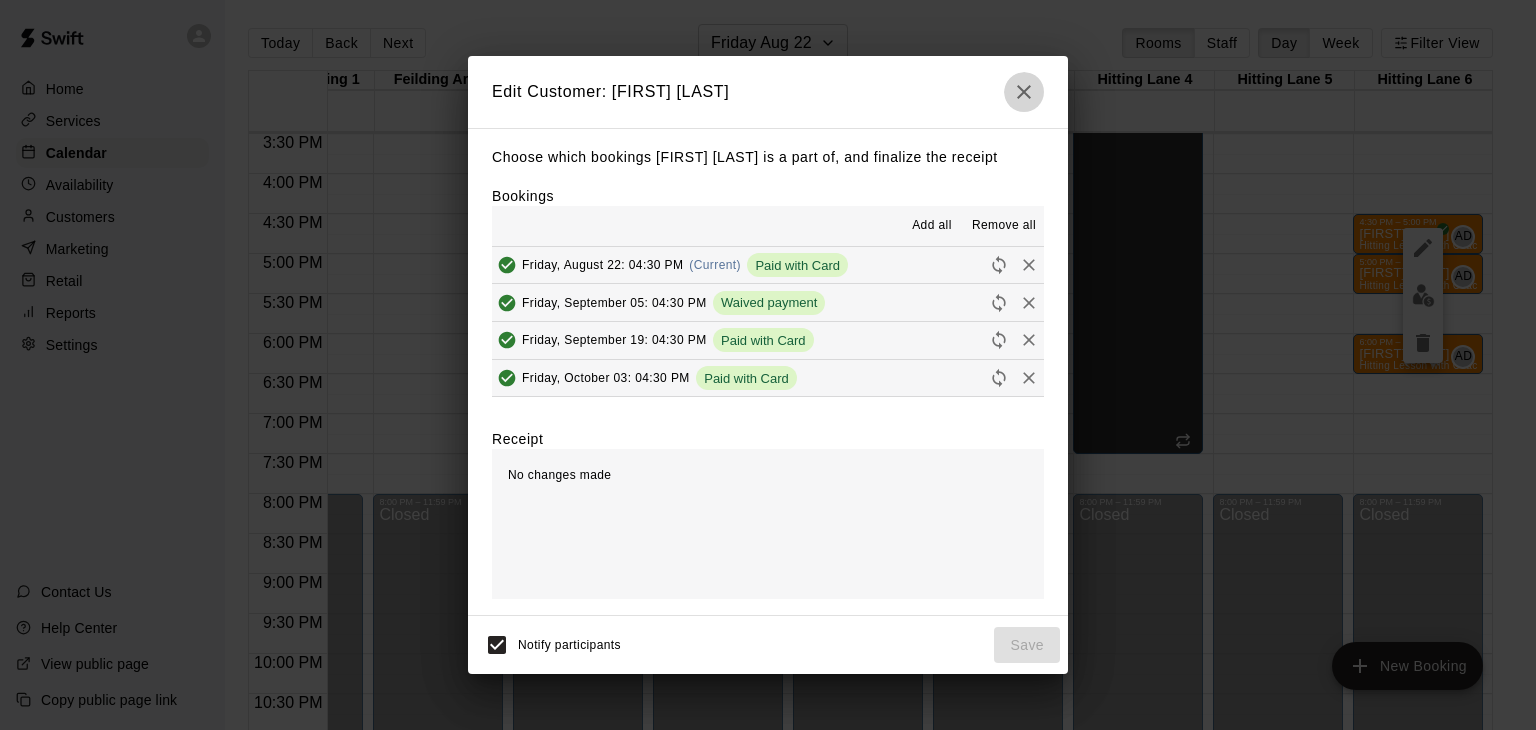 click 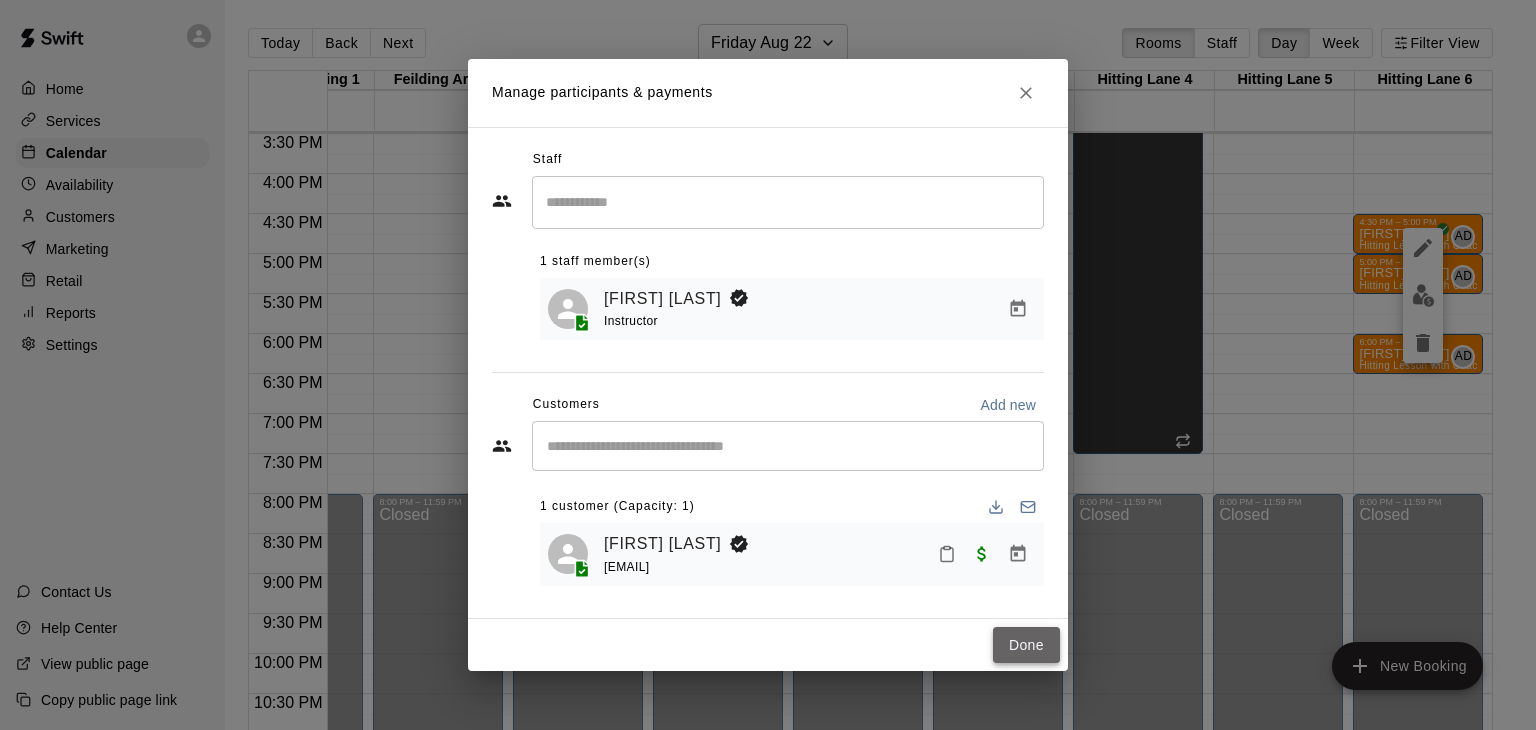 click on "Done" at bounding box center [1026, 645] 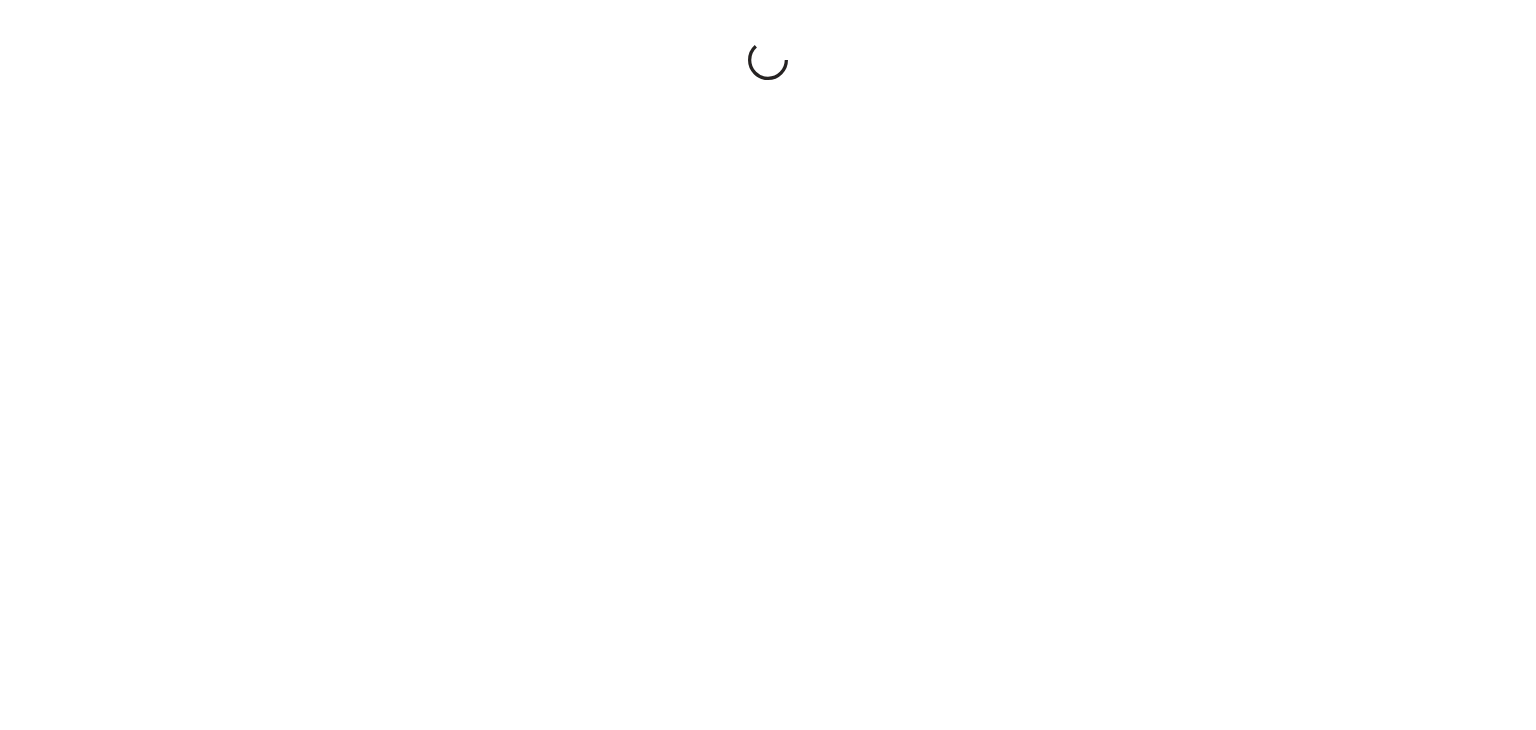 scroll, scrollTop: 0, scrollLeft: 0, axis: both 